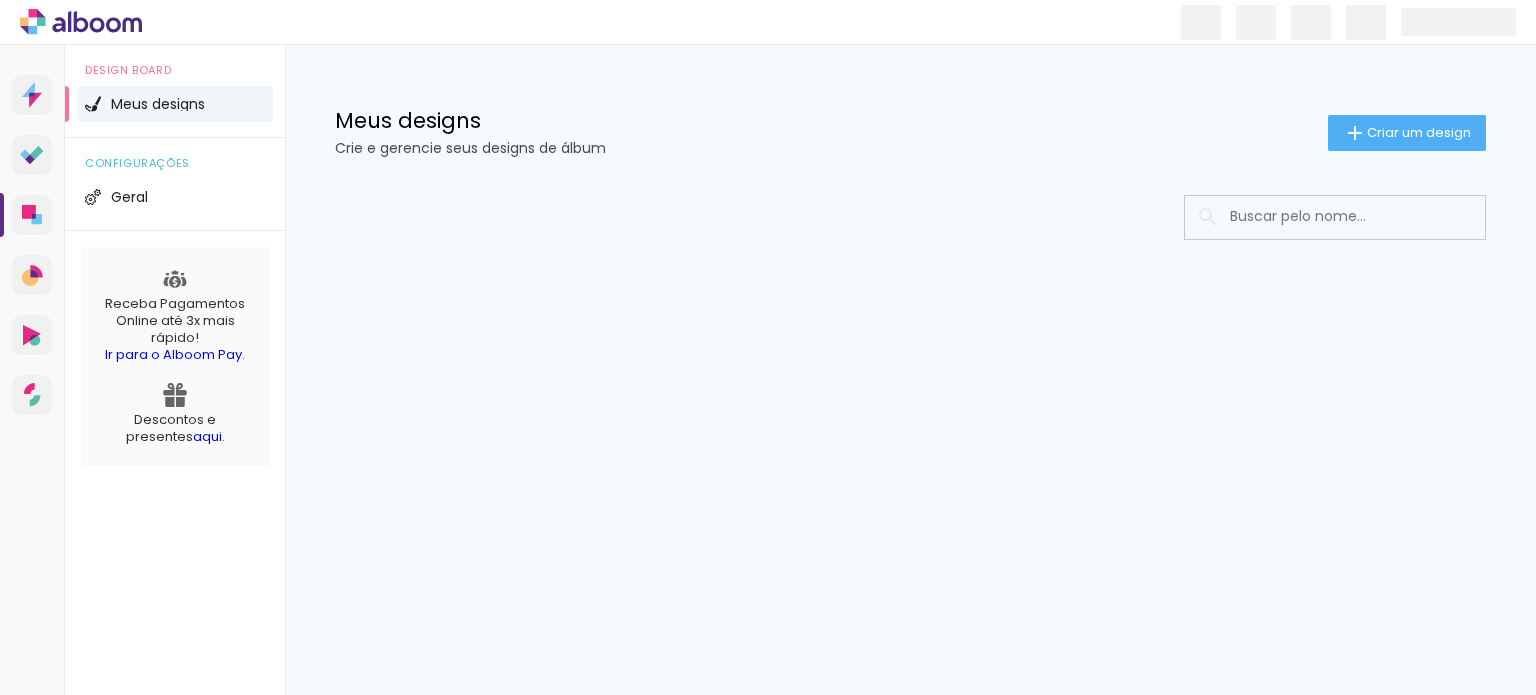 scroll, scrollTop: 0, scrollLeft: 0, axis: both 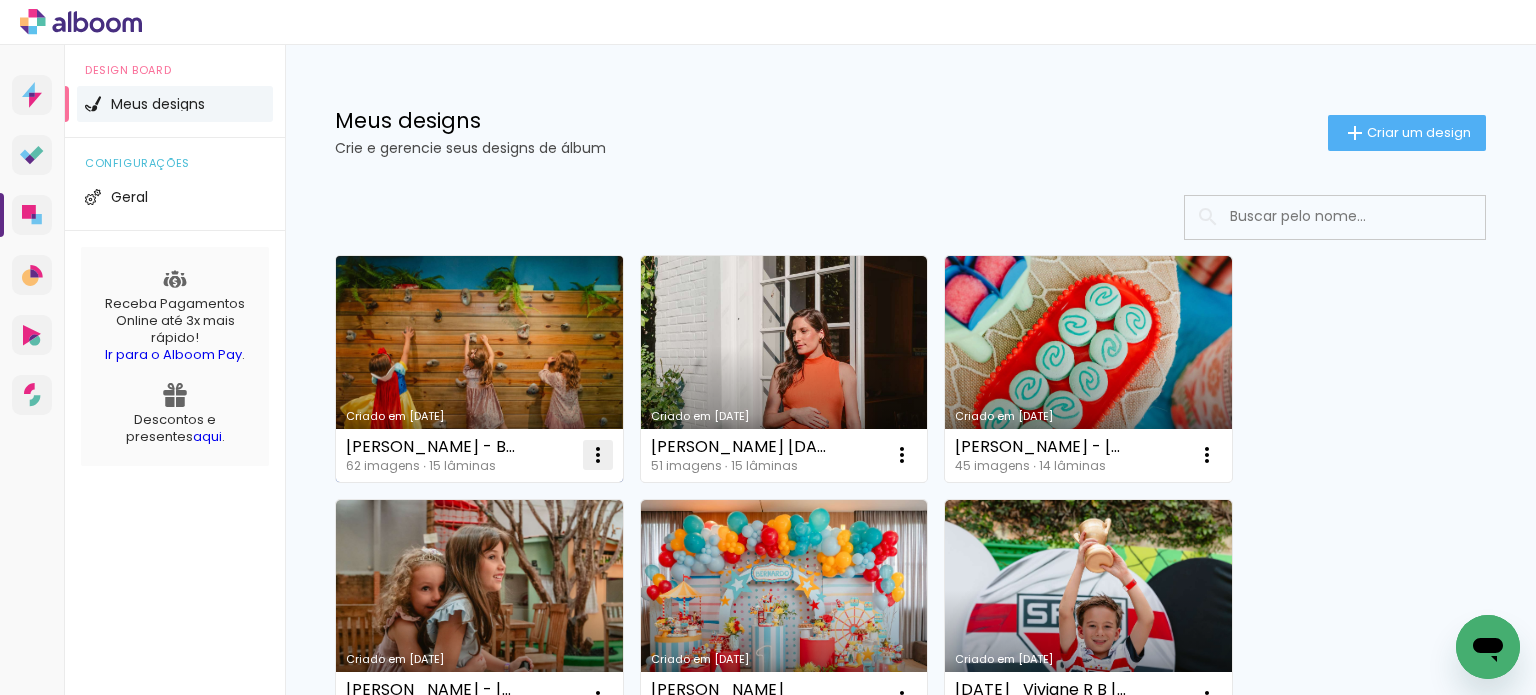 click at bounding box center [598, 455] 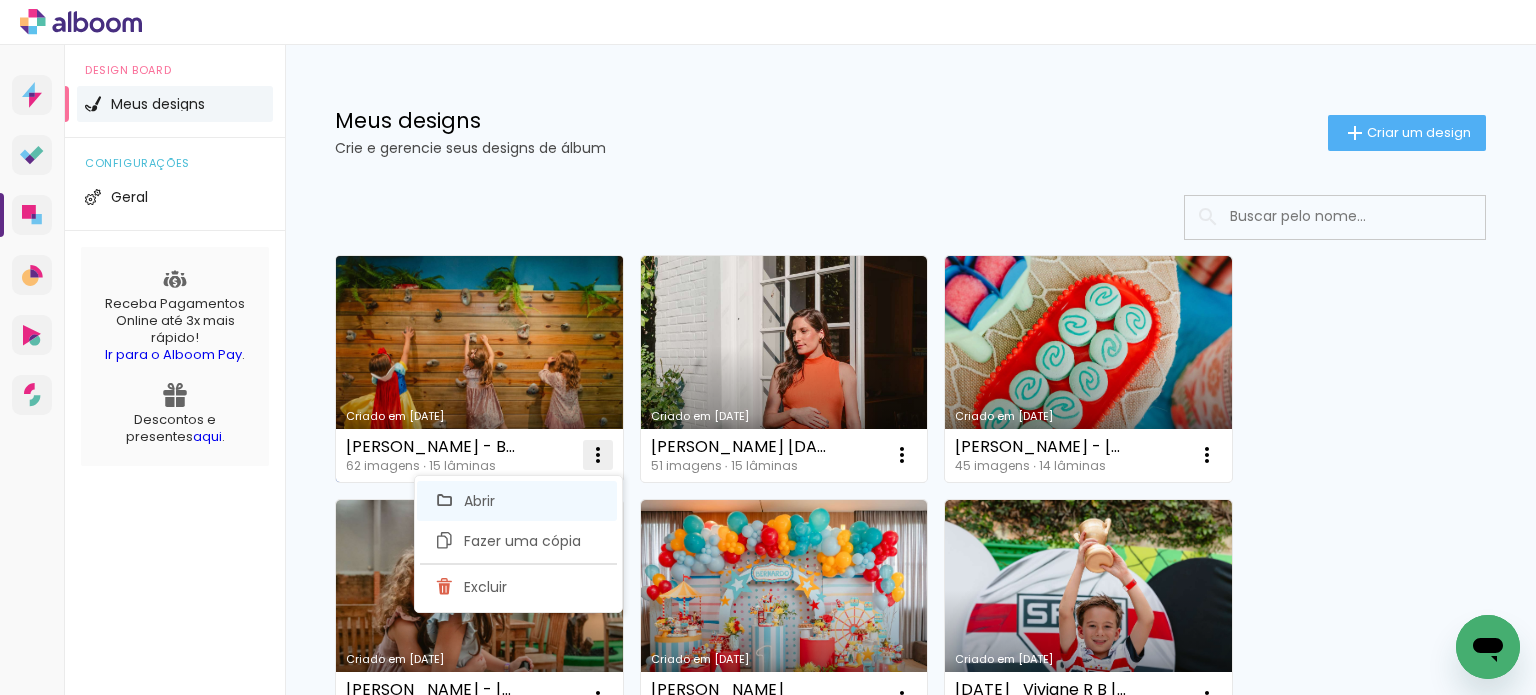 click on "Abrir" 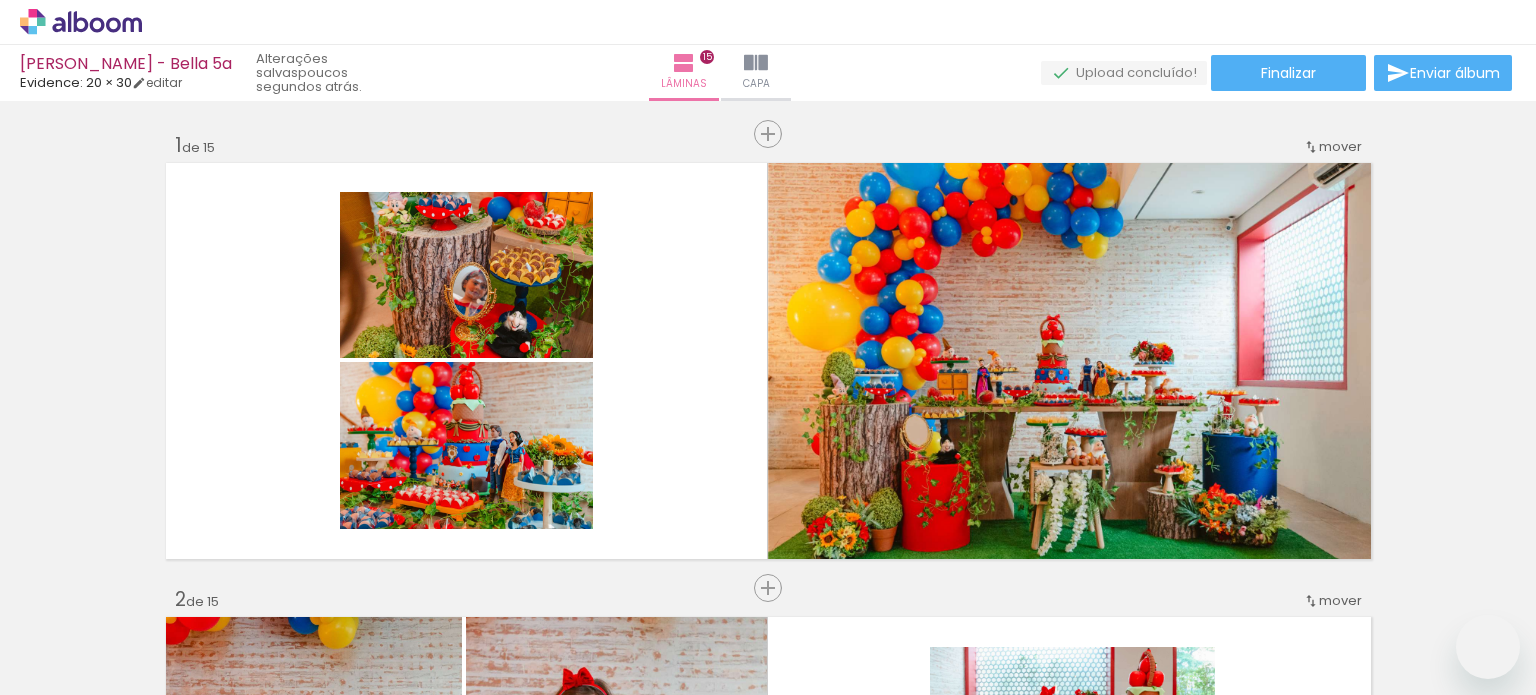 scroll, scrollTop: 0, scrollLeft: 0, axis: both 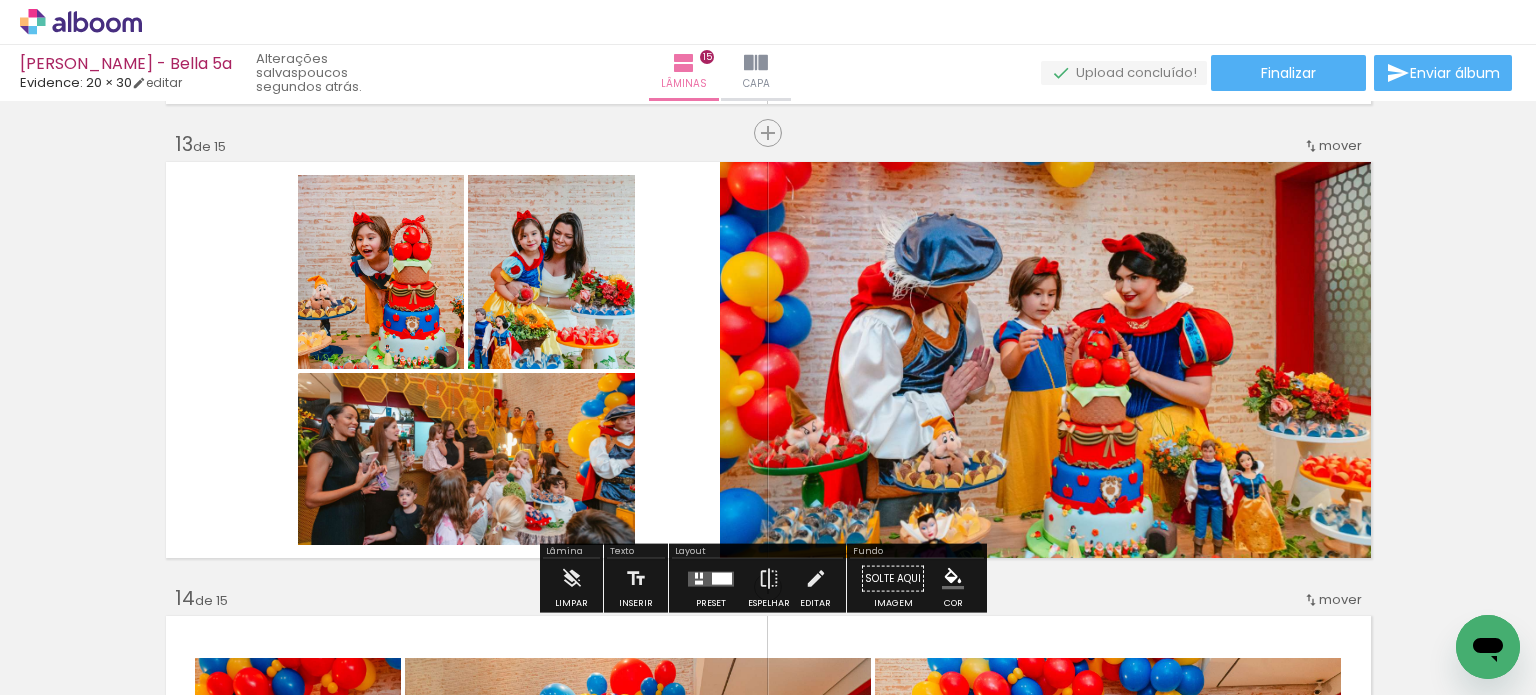 click 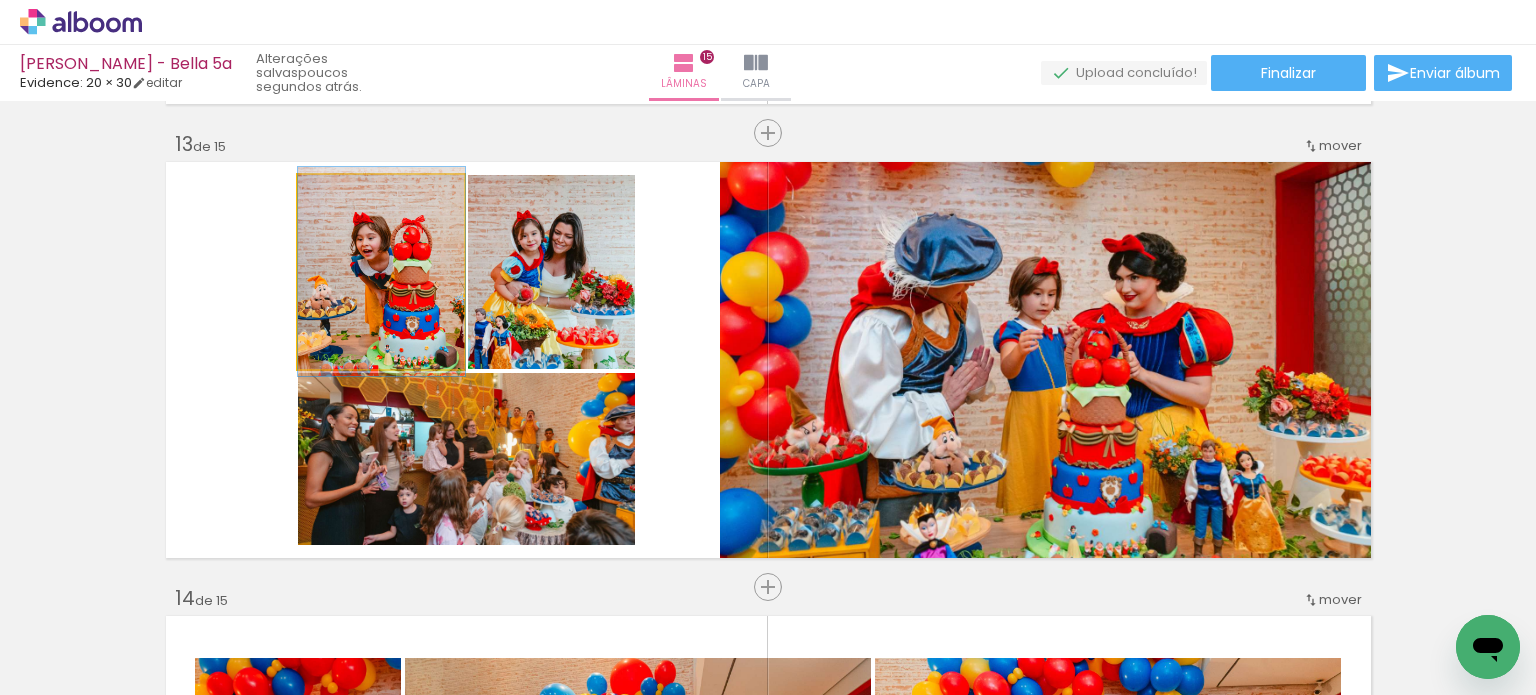 click 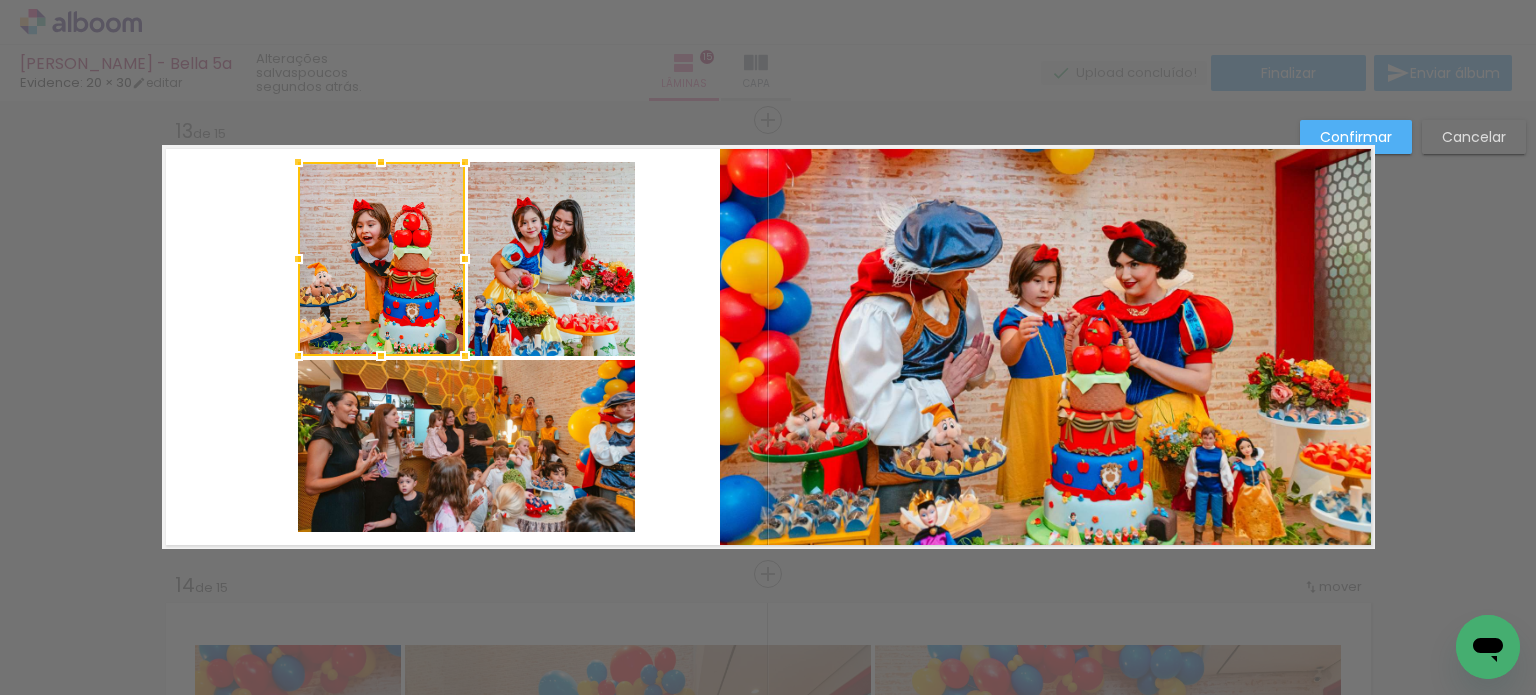 scroll, scrollTop: 5473, scrollLeft: 0, axis: vertical 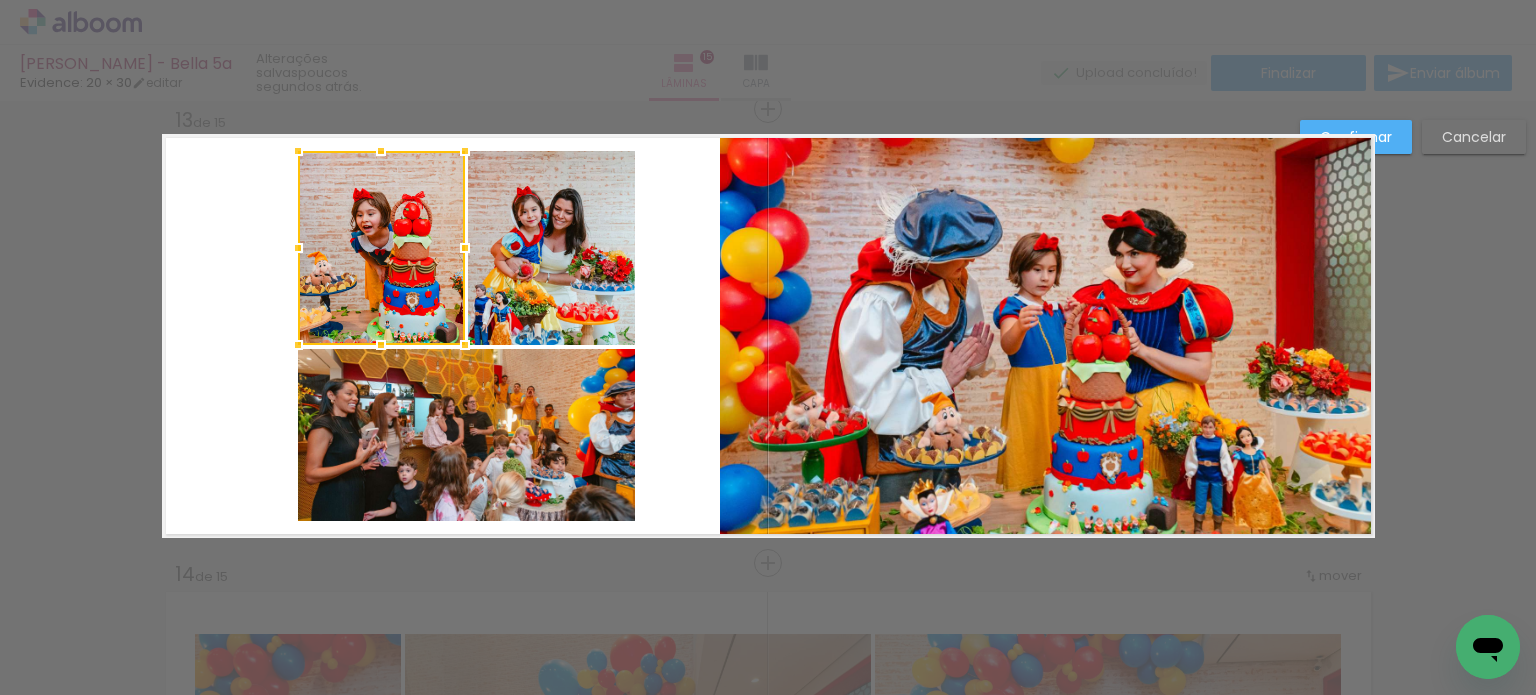 click 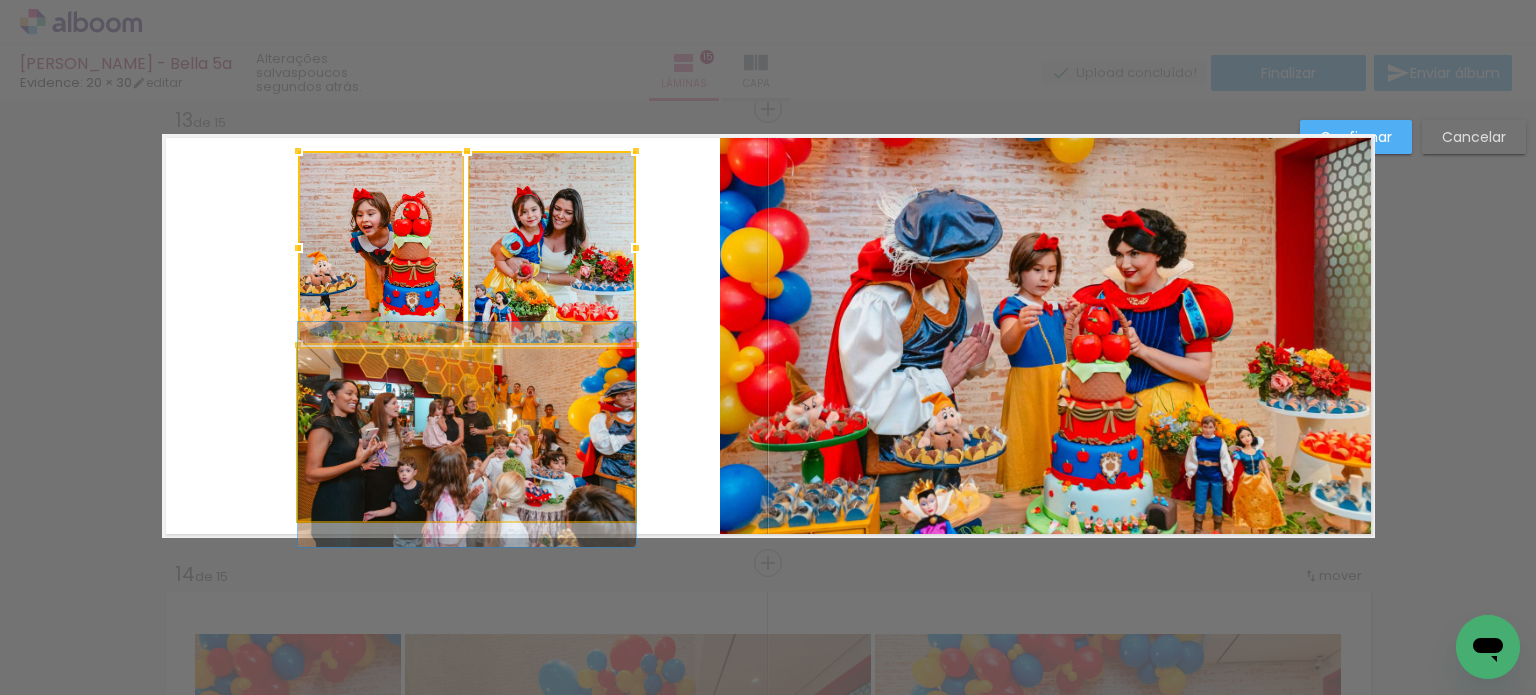 click 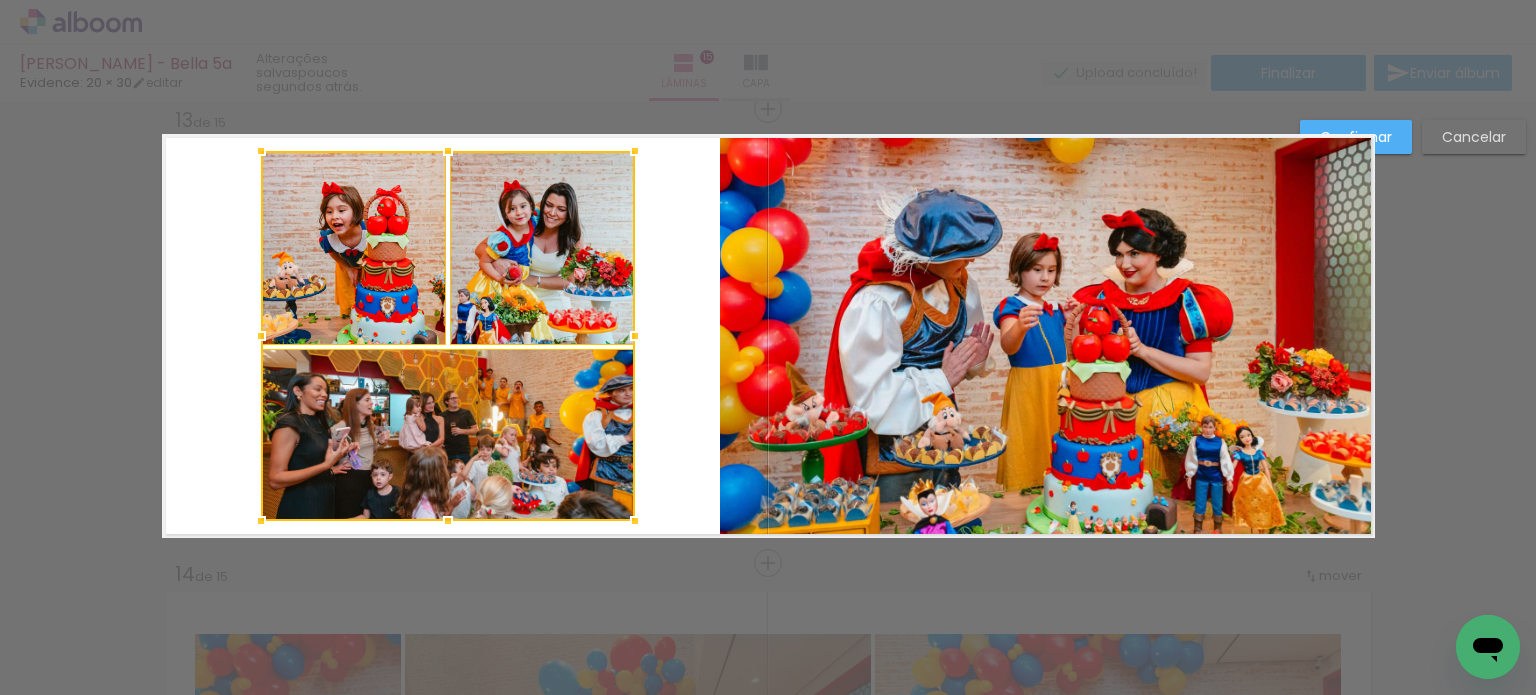 drag, startPoint x: 288, startPoint y: 338, endPoint x: 253, endPoint y: 335, distance: 35.128338 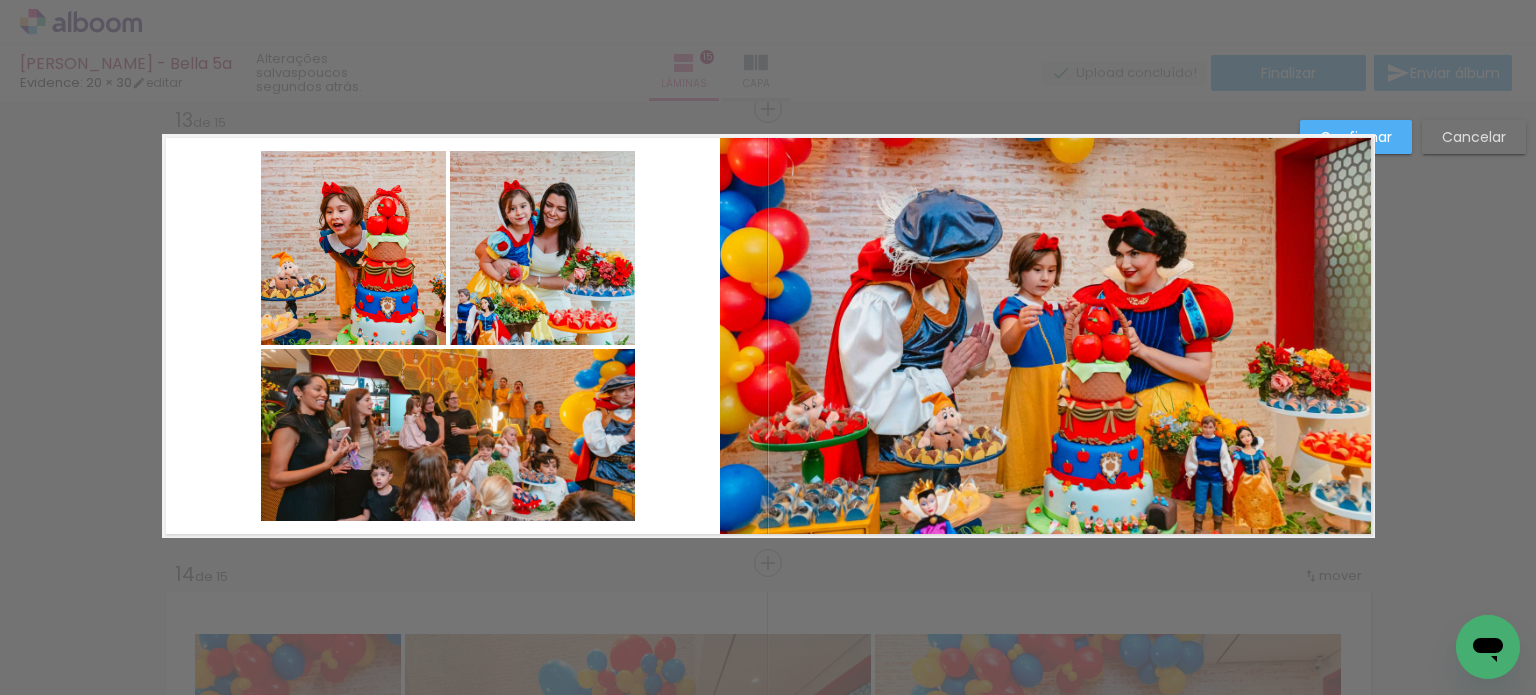 click on "Confirmar" at bounding box center [0, 0] 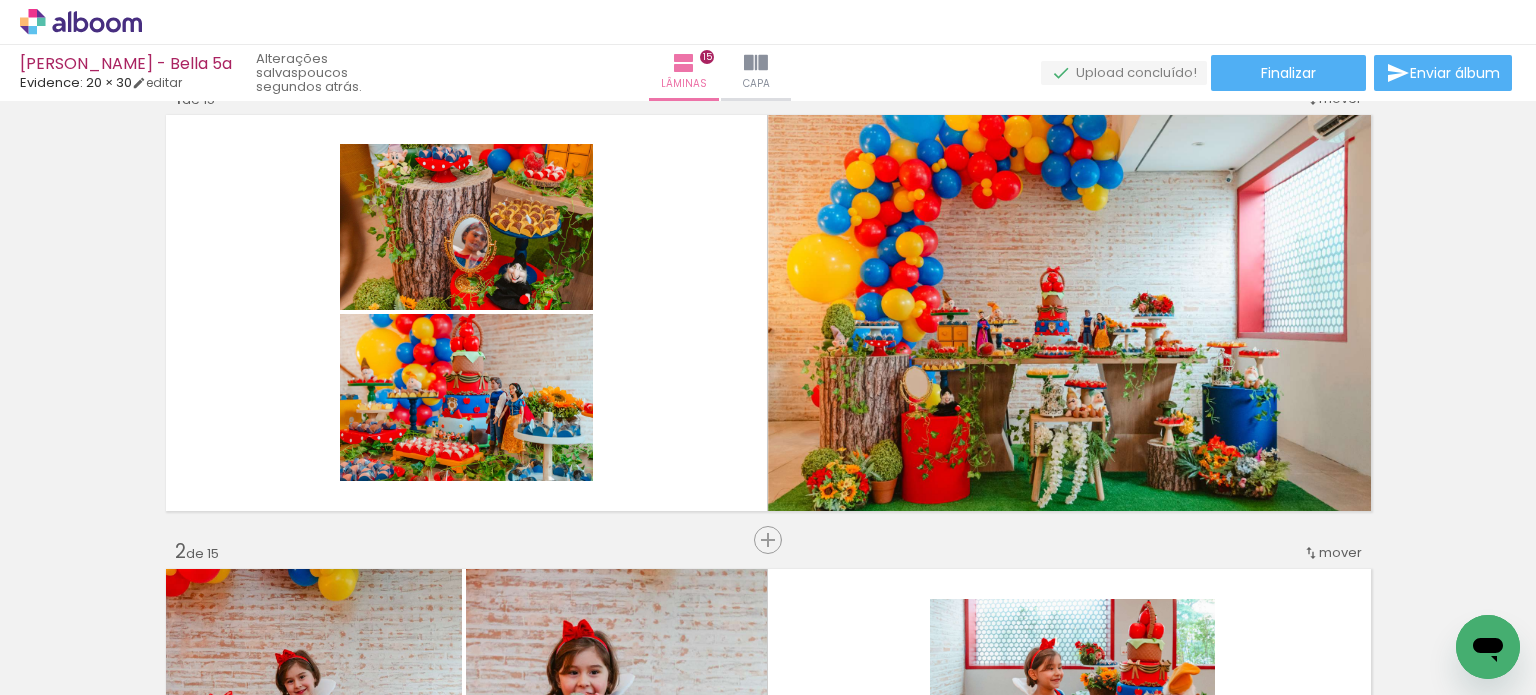 scroll, scrollTop: 0, scrollLeft: 0, axis: both 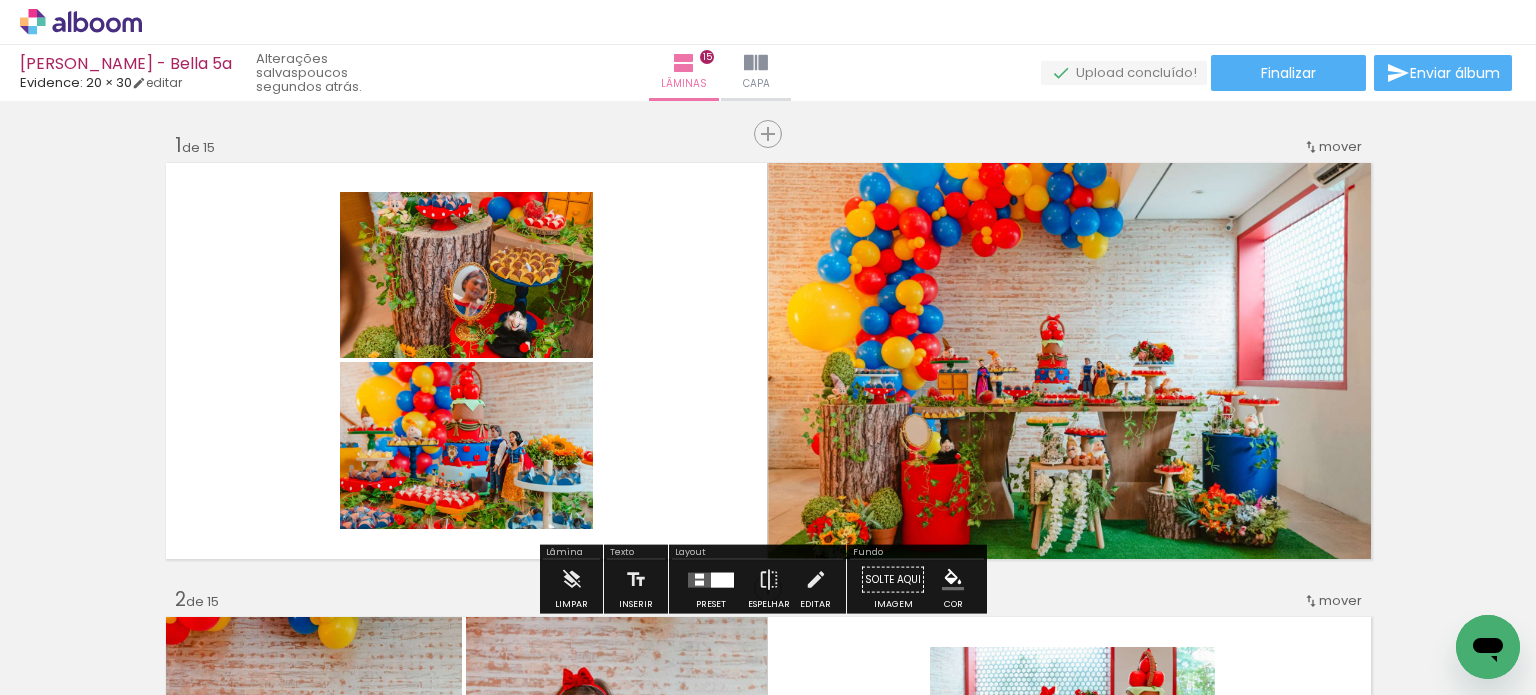 click 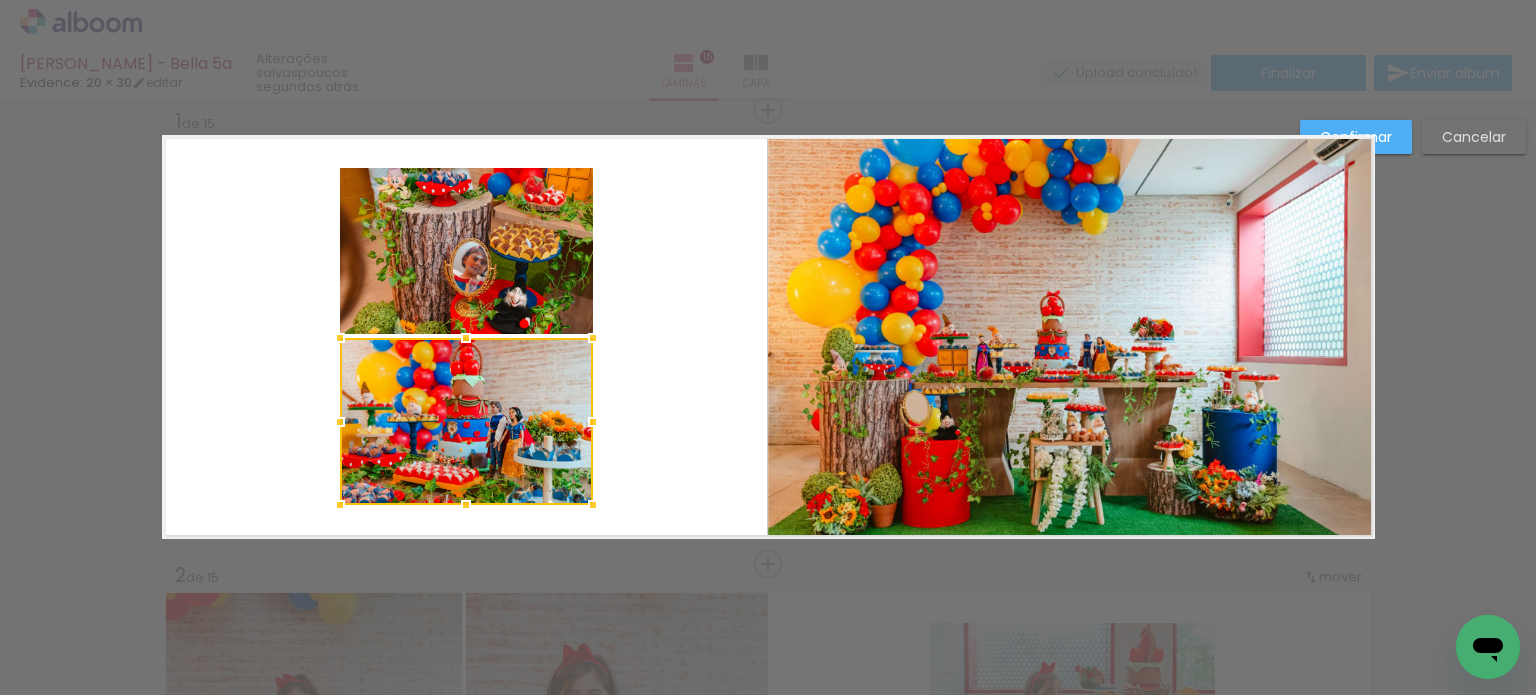 scroll, scrollTop: 25, scrollLeft: 0, axis: vertical 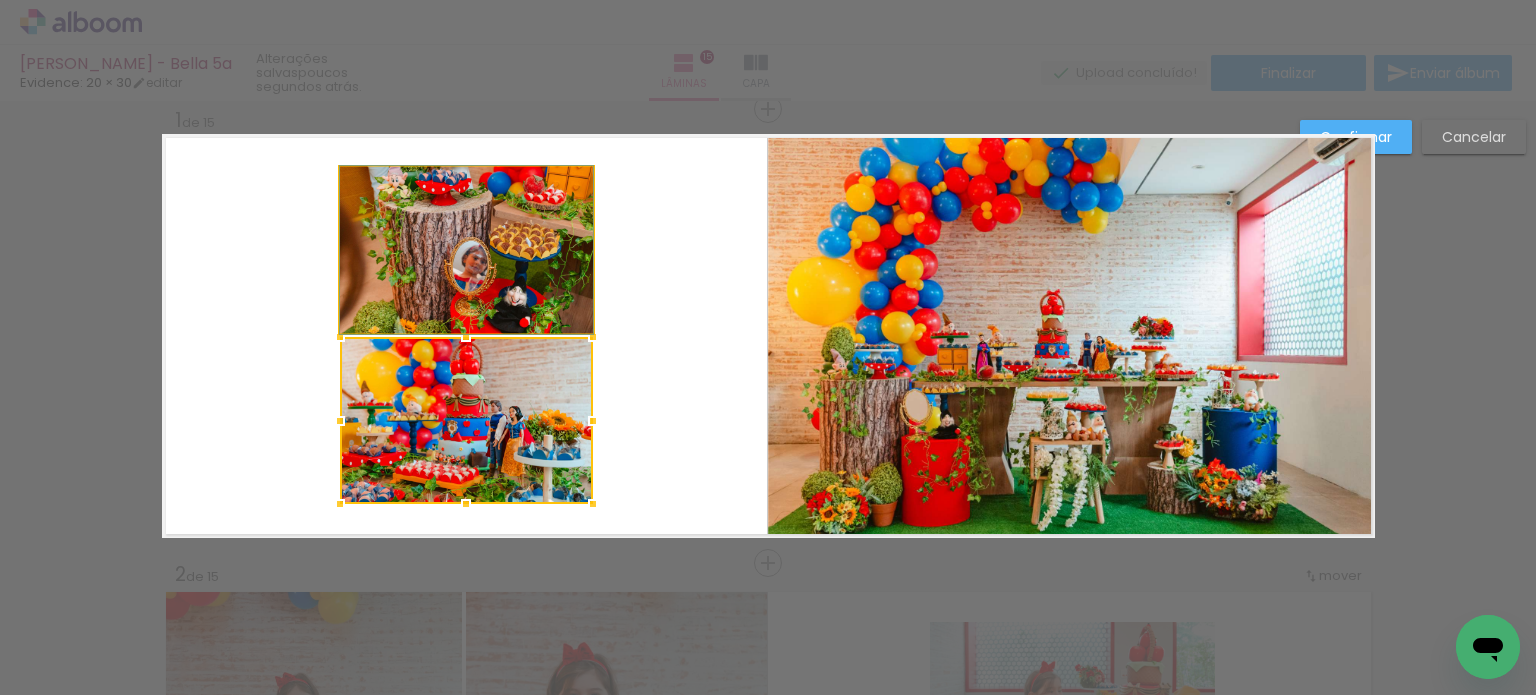 click 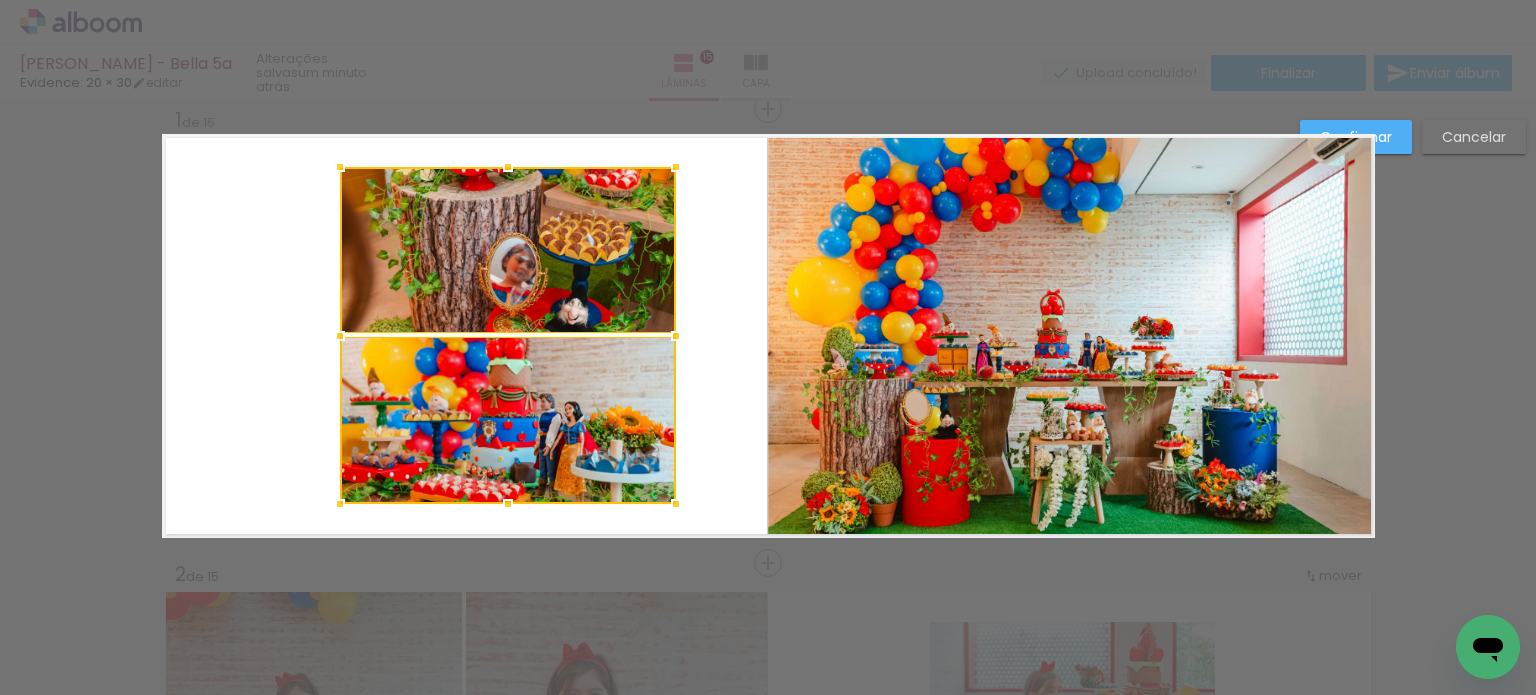 drag, startPoint x: 583, startPoint y: 339, endPoint x: 666, endPoint y: 342, distance: 83.0542 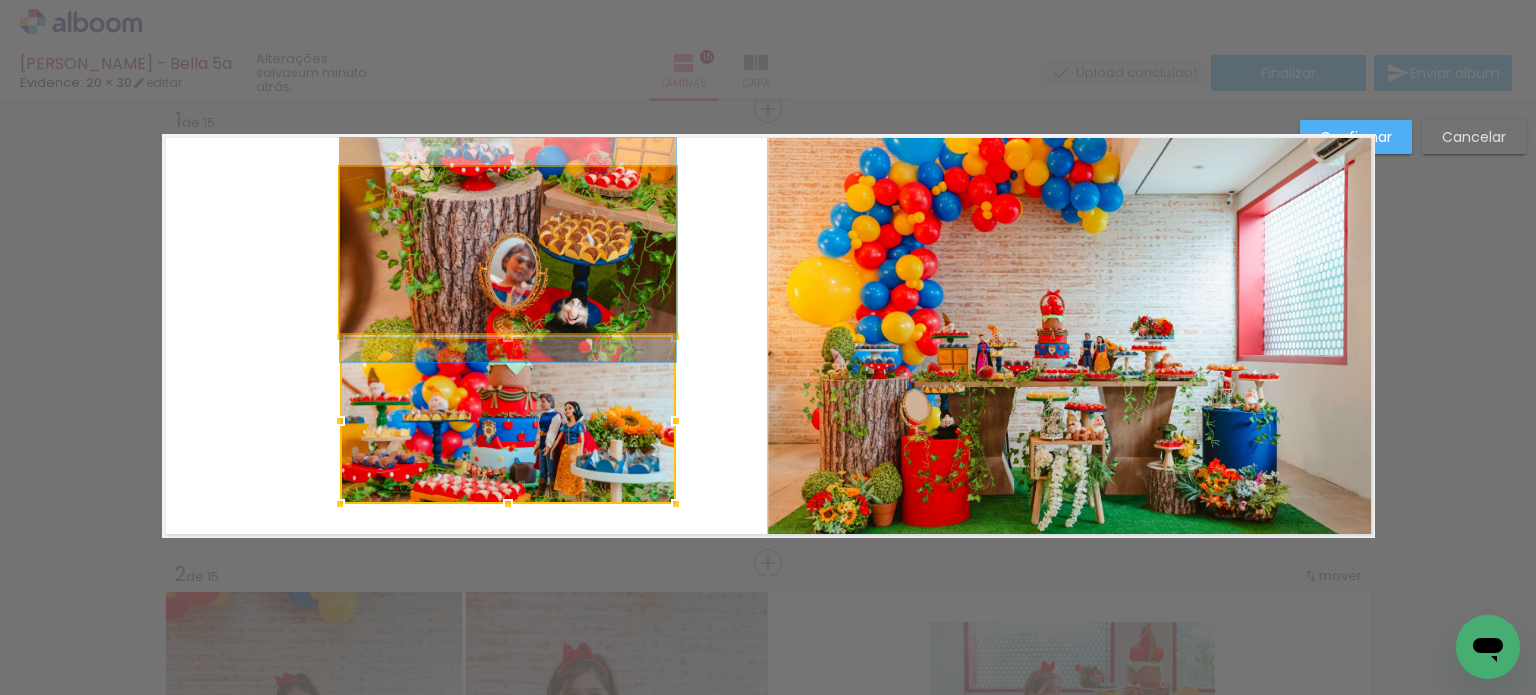 click 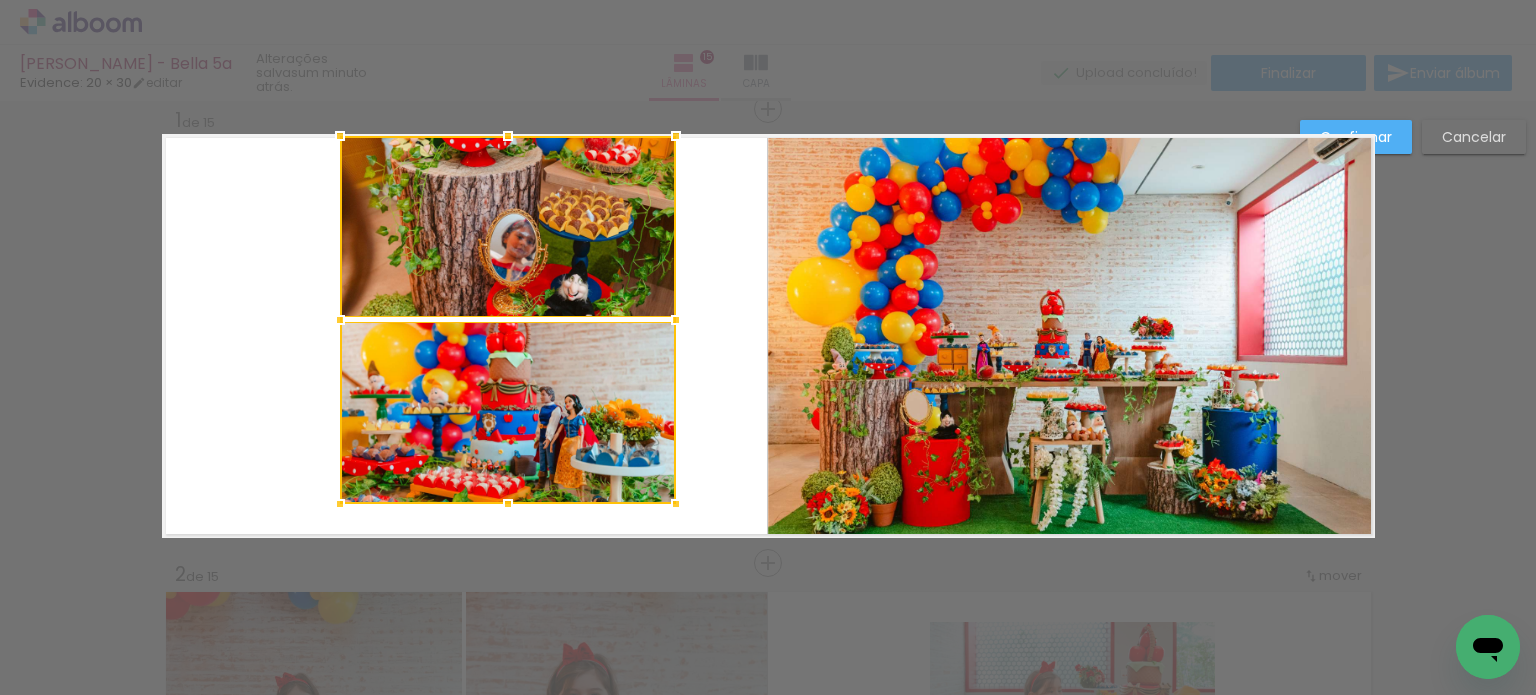 drag, startPoint x: 496, startPoint y: 164, endPoint x: 496, endPoint y: 135, distance: 29 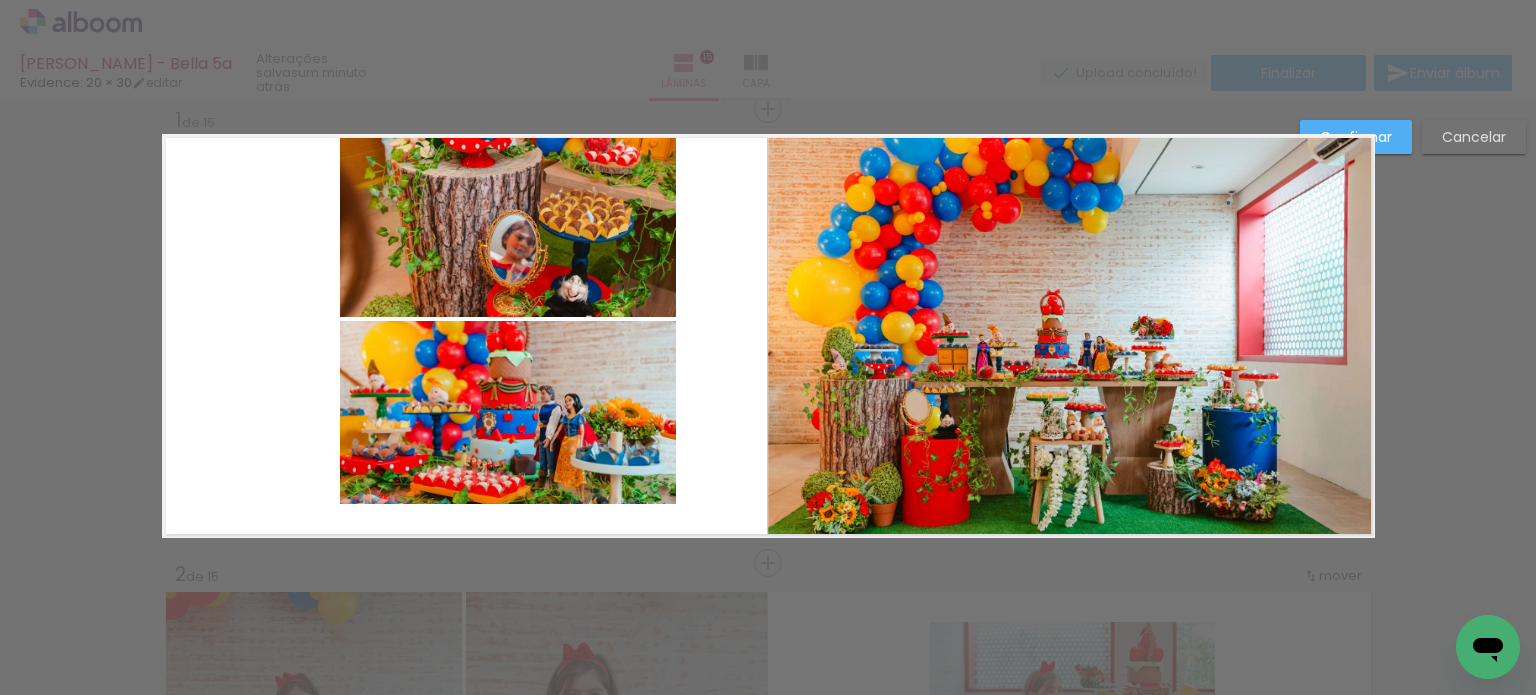 click 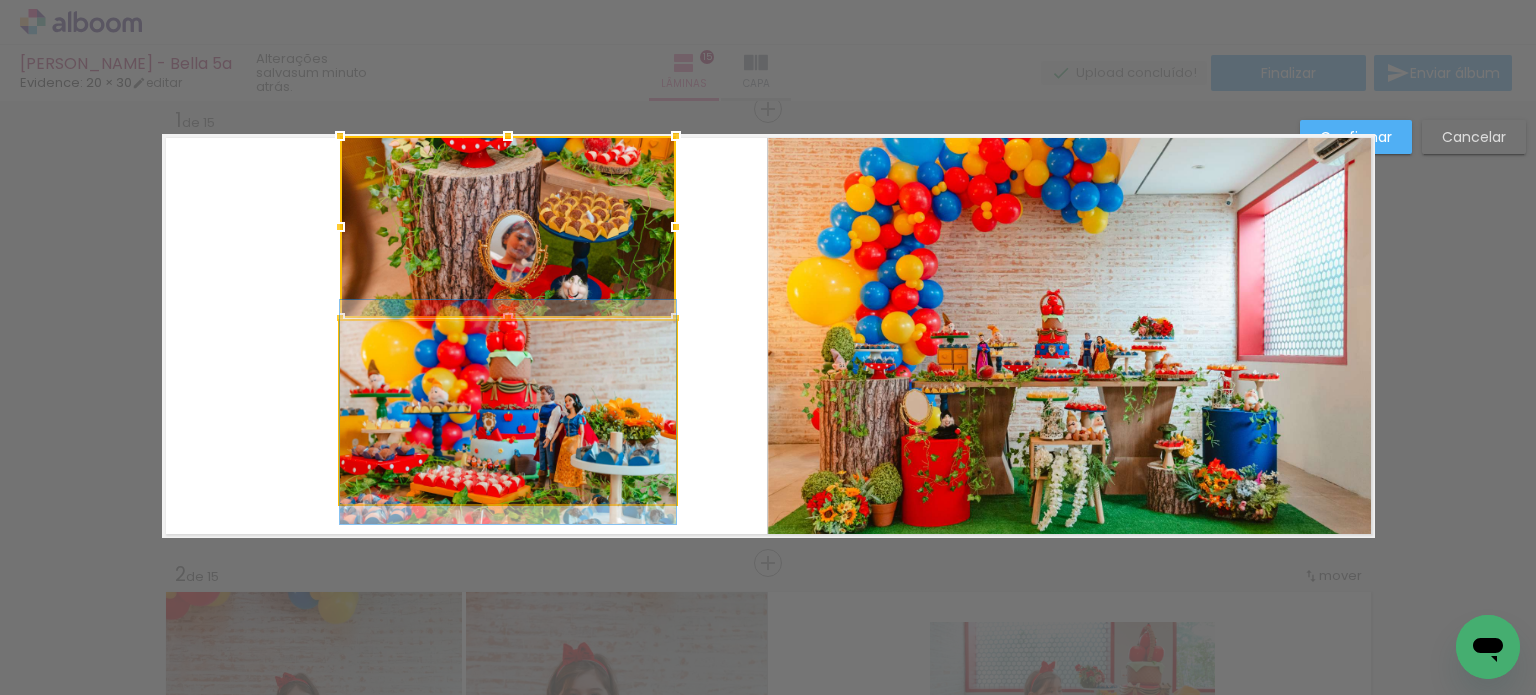 click 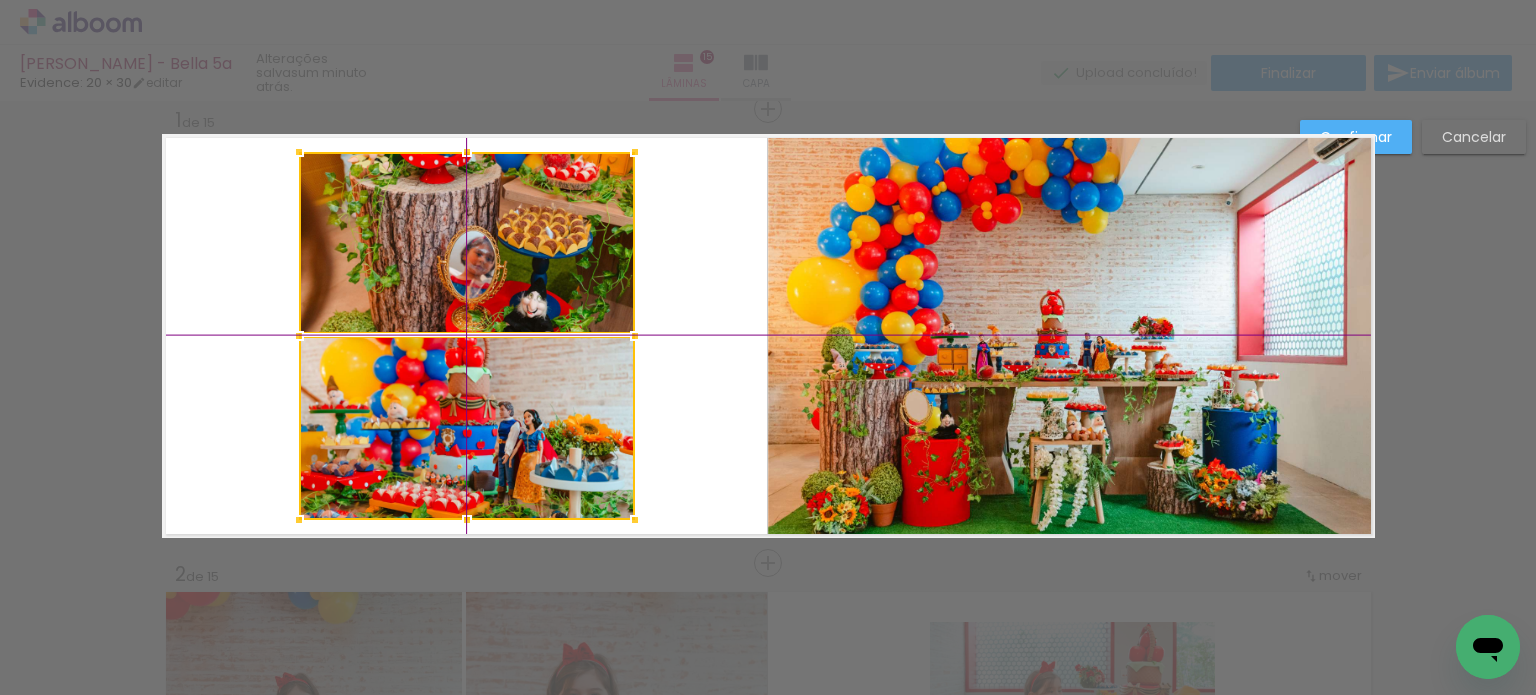 drag, startPoint x: 508, startPoint y: 267, endPoint x: 458, endPoint y: 285, distance: 53.14132 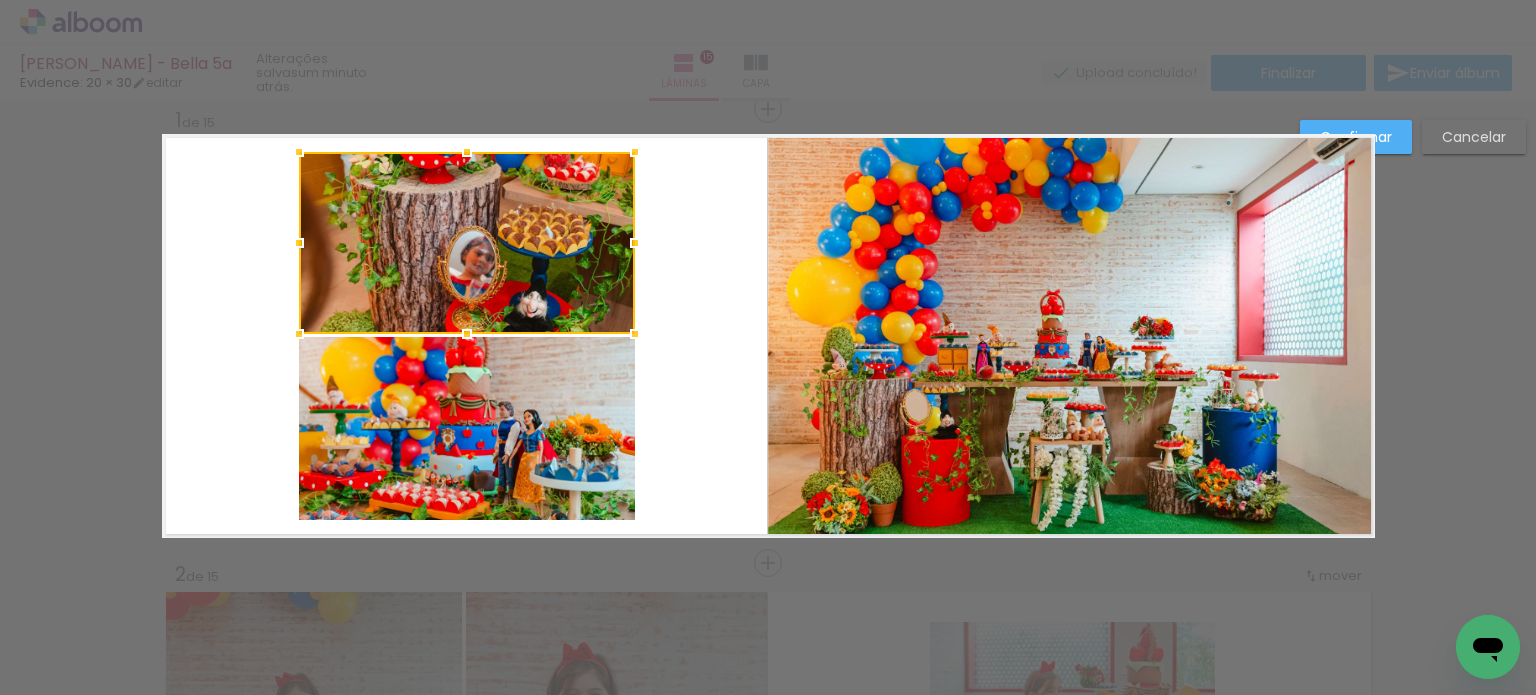 click on "Confirmar" at bounding box center (1356, 137) 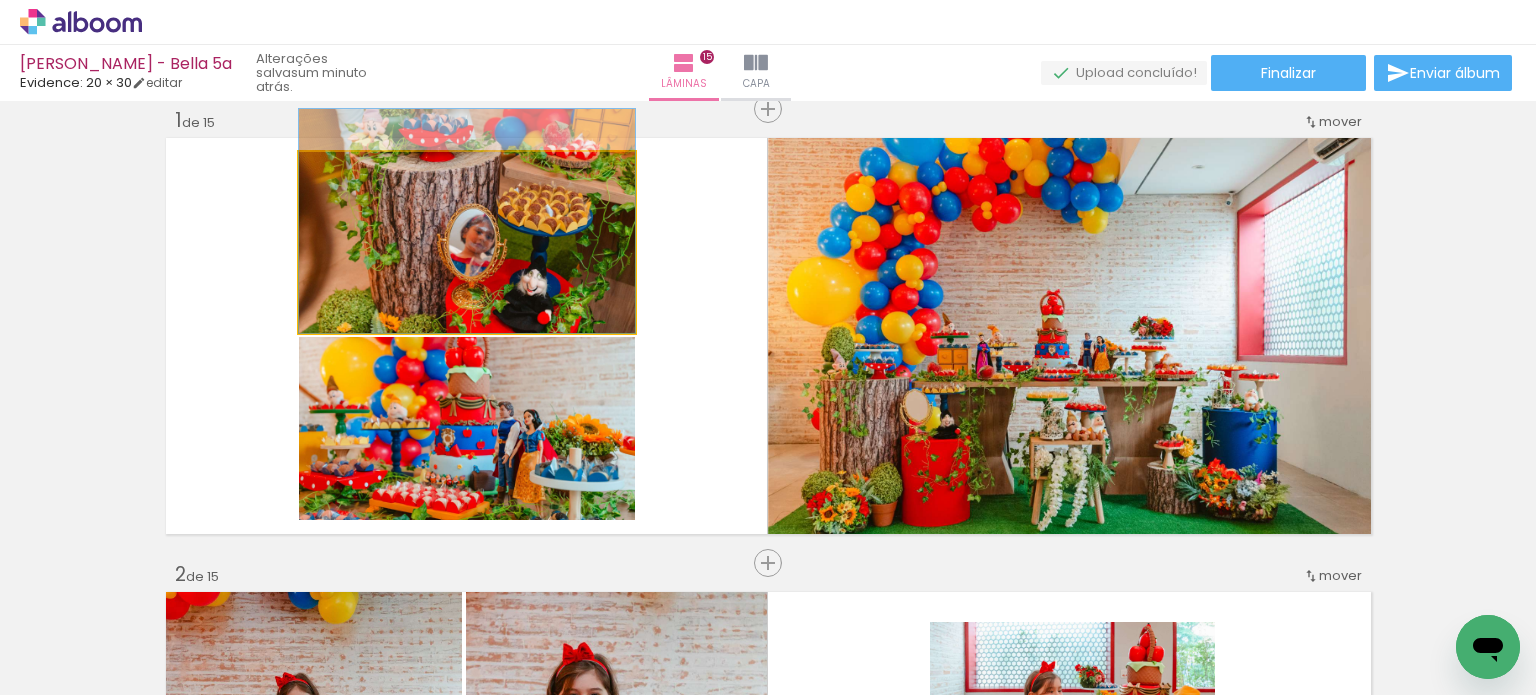drag, startPoint x: 587, startPoint y: 211, endPoint x: 608, endPoint y: 170, distance: 46.06517 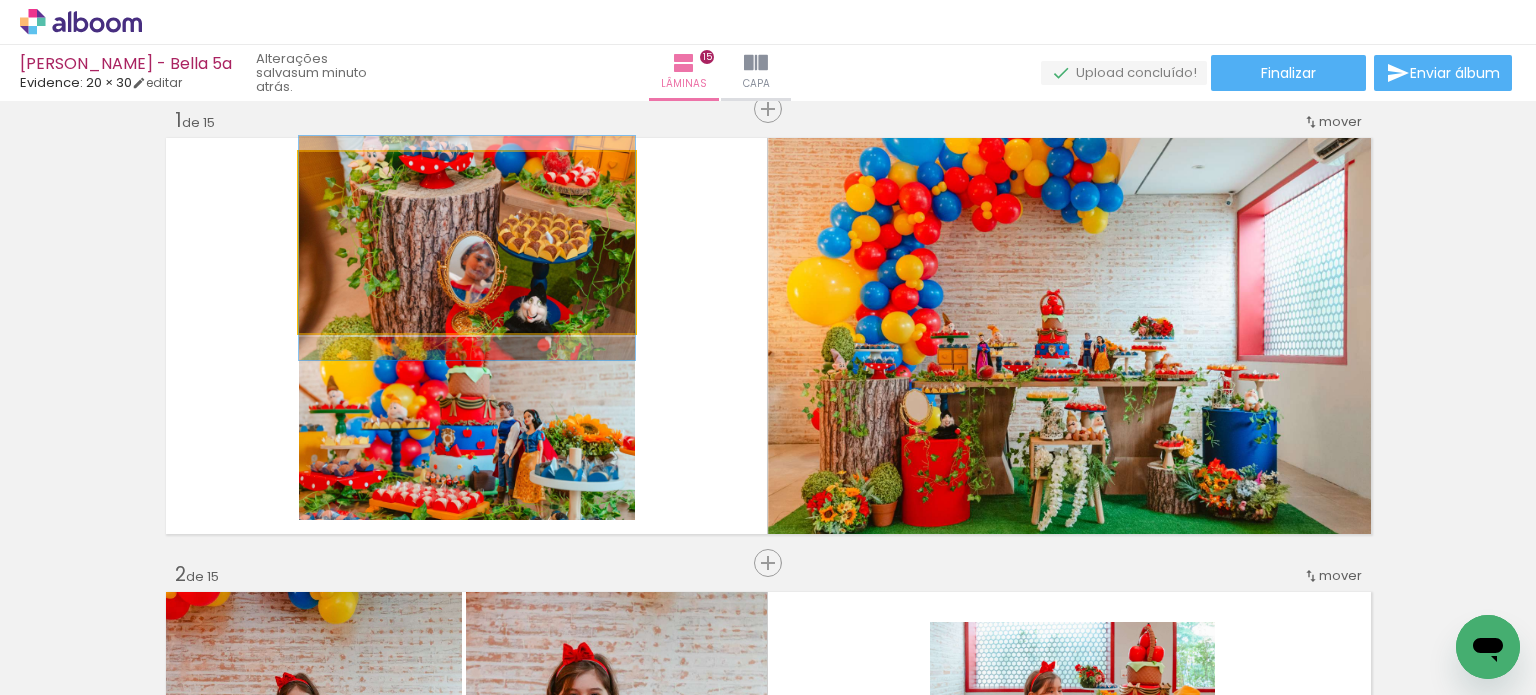 drag, startPoint x: 568, startPoint y: 211, endPoint x: 567, endPoint y: 238, distance: 27.018513 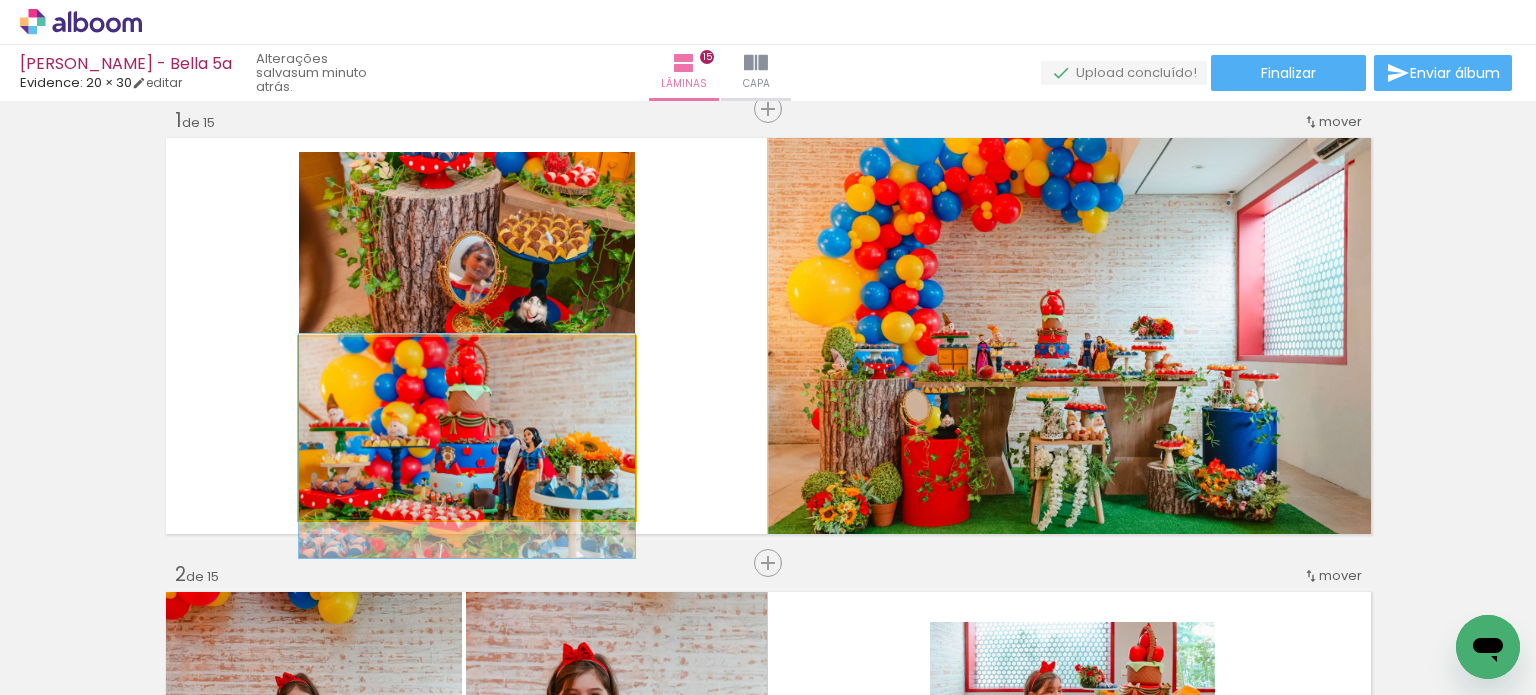 drag, startPoint x: 554, startPoint y: 413, endPoint x: 554, endPoint y: 431, distance: 18 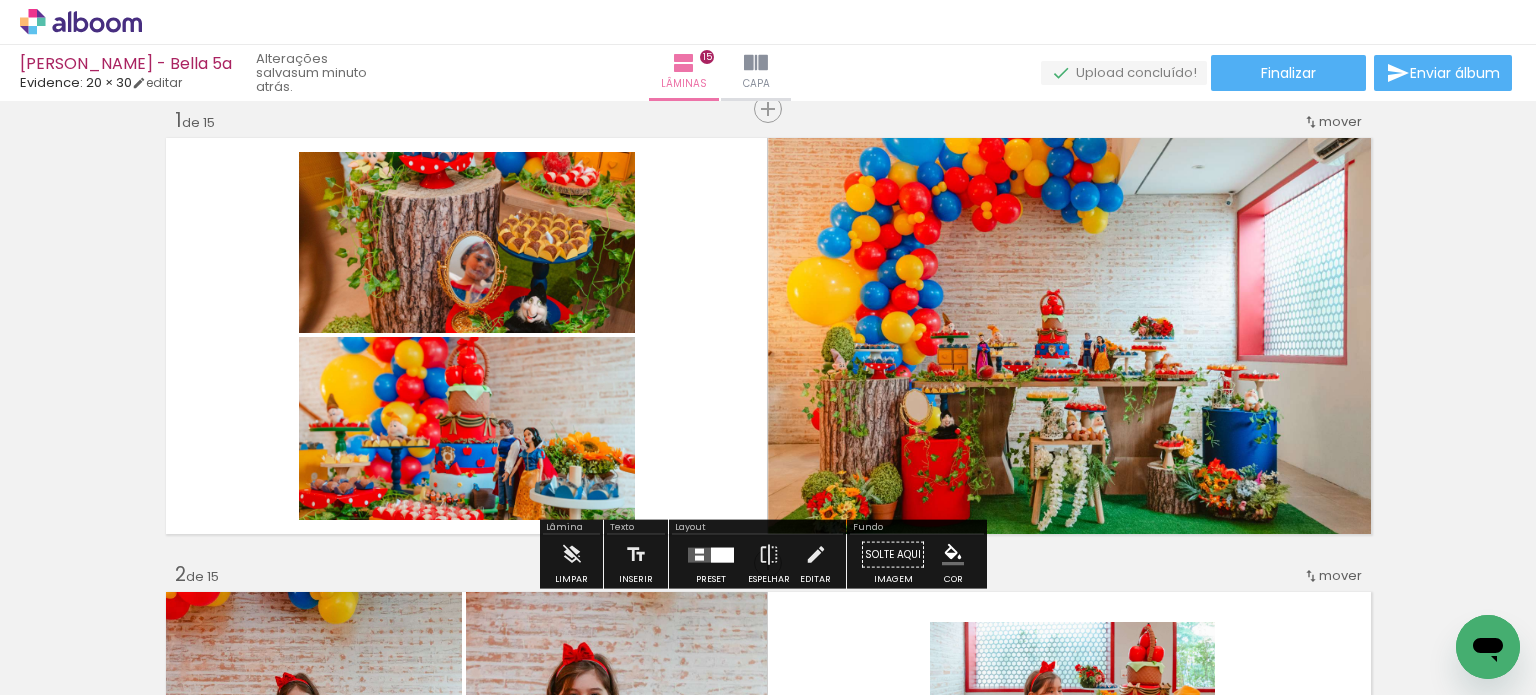 click at bounding box center (768, 336) 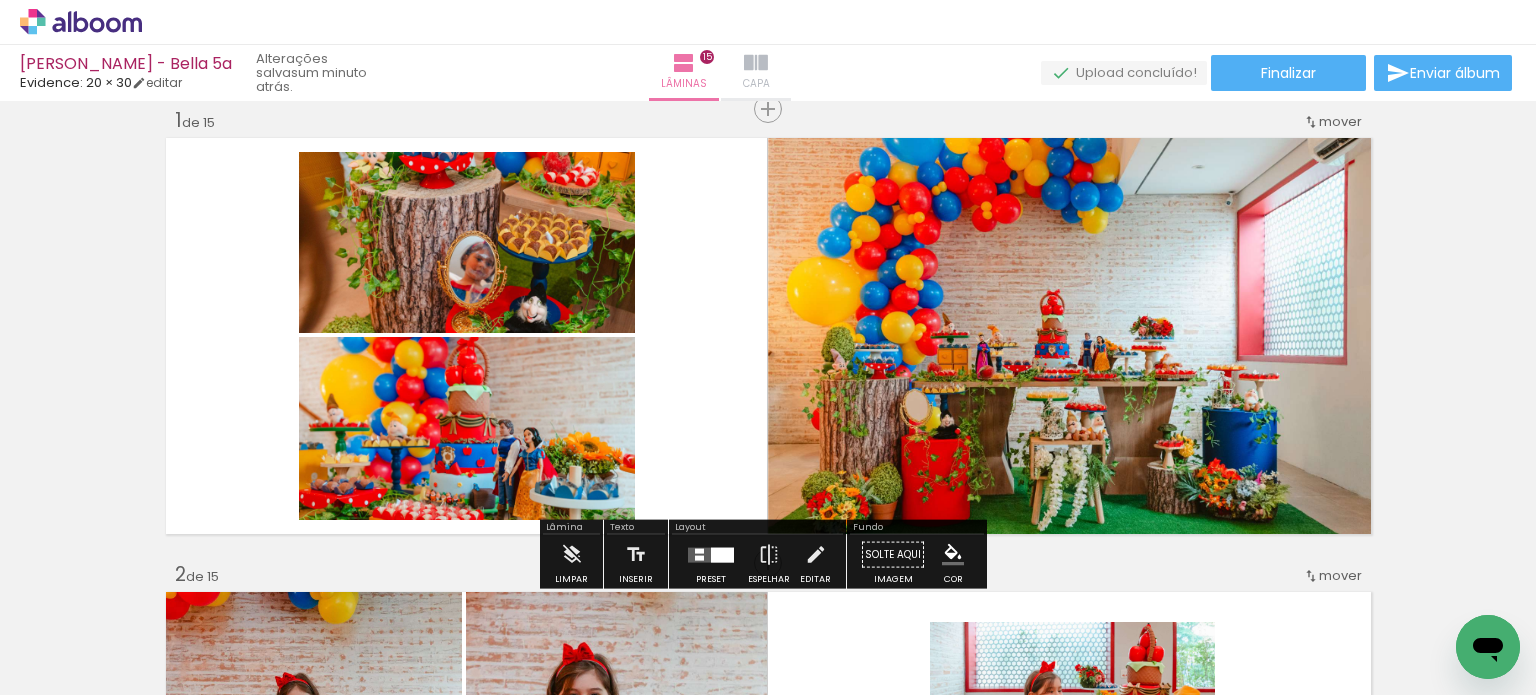 click on "Capa" at bounding box center [756, 84] 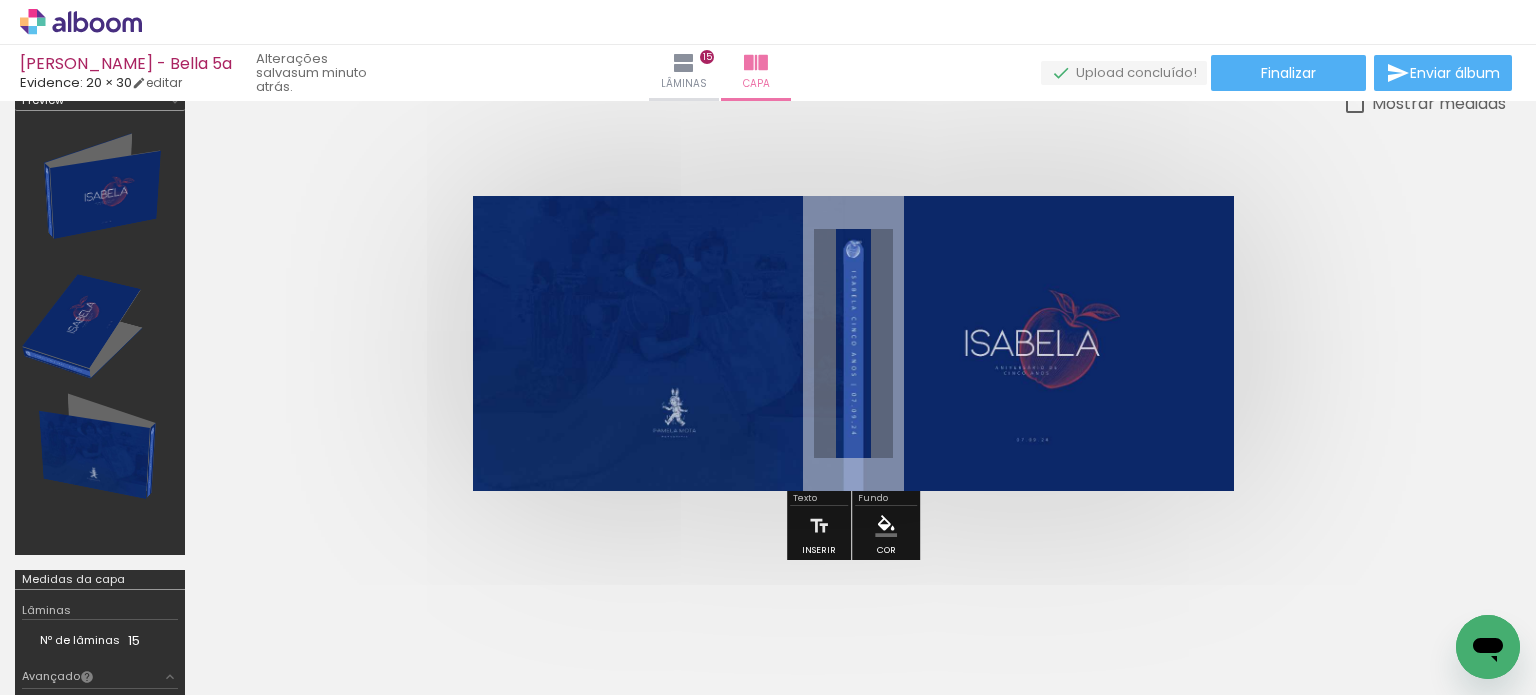 click at bounding box center (853, 343) 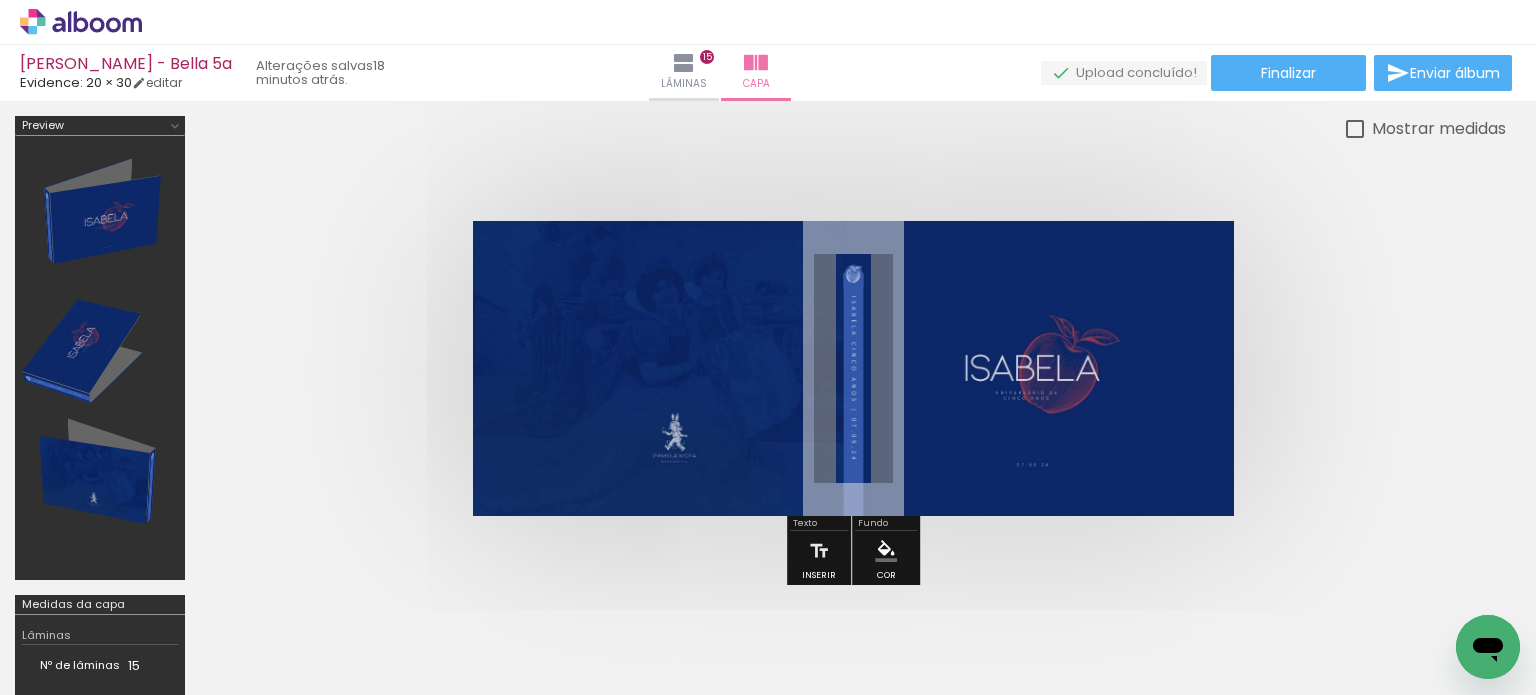 scroll, scrollTop: 0, scrollLeft: 0, axis: both 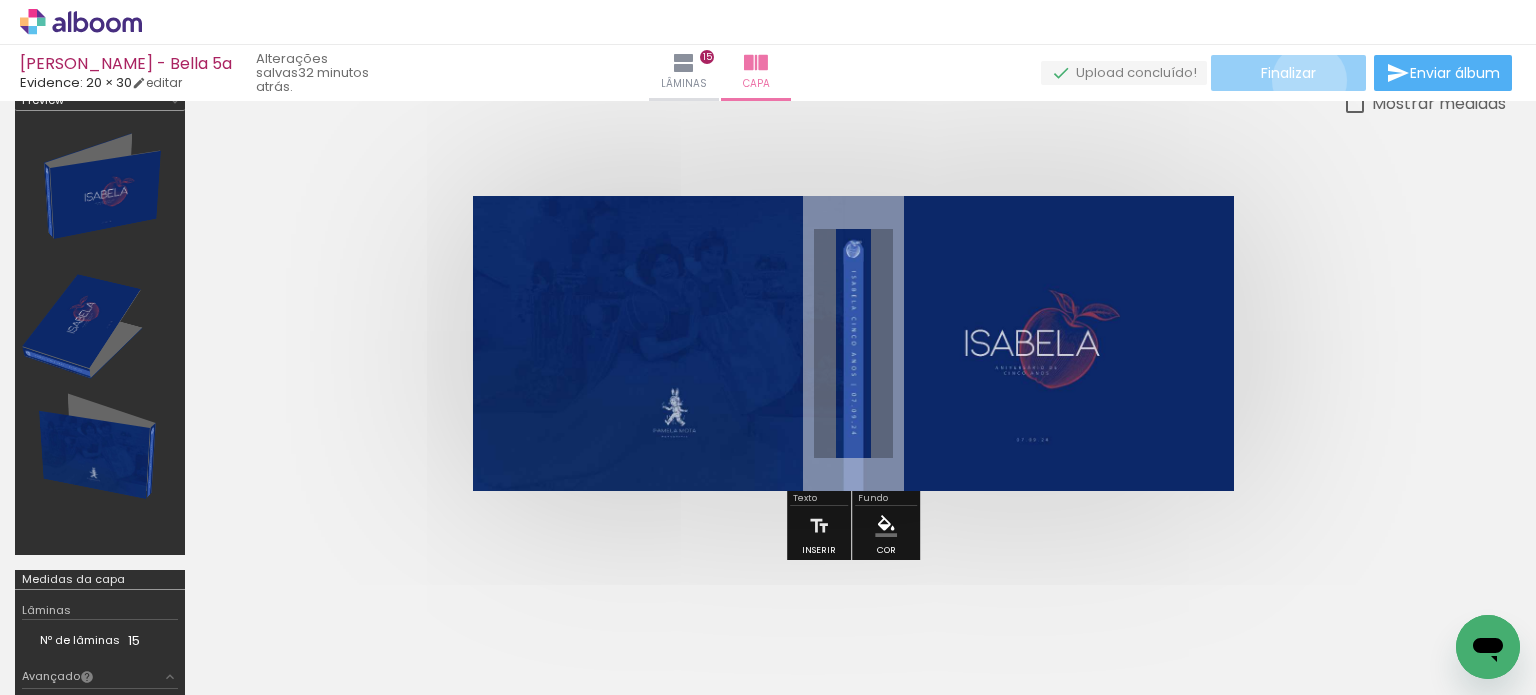 click on "Finalizar" 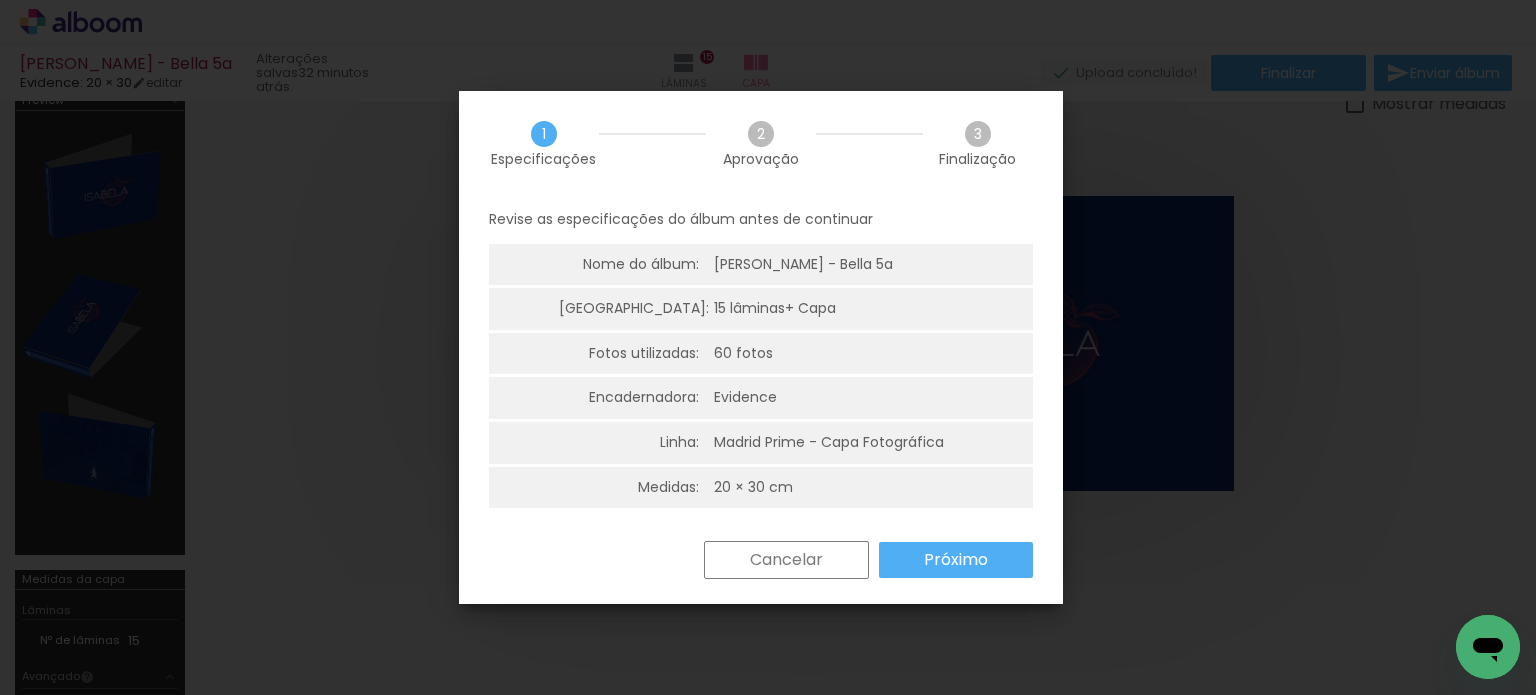 click on "Próximo" at bounding box center [956, 560] 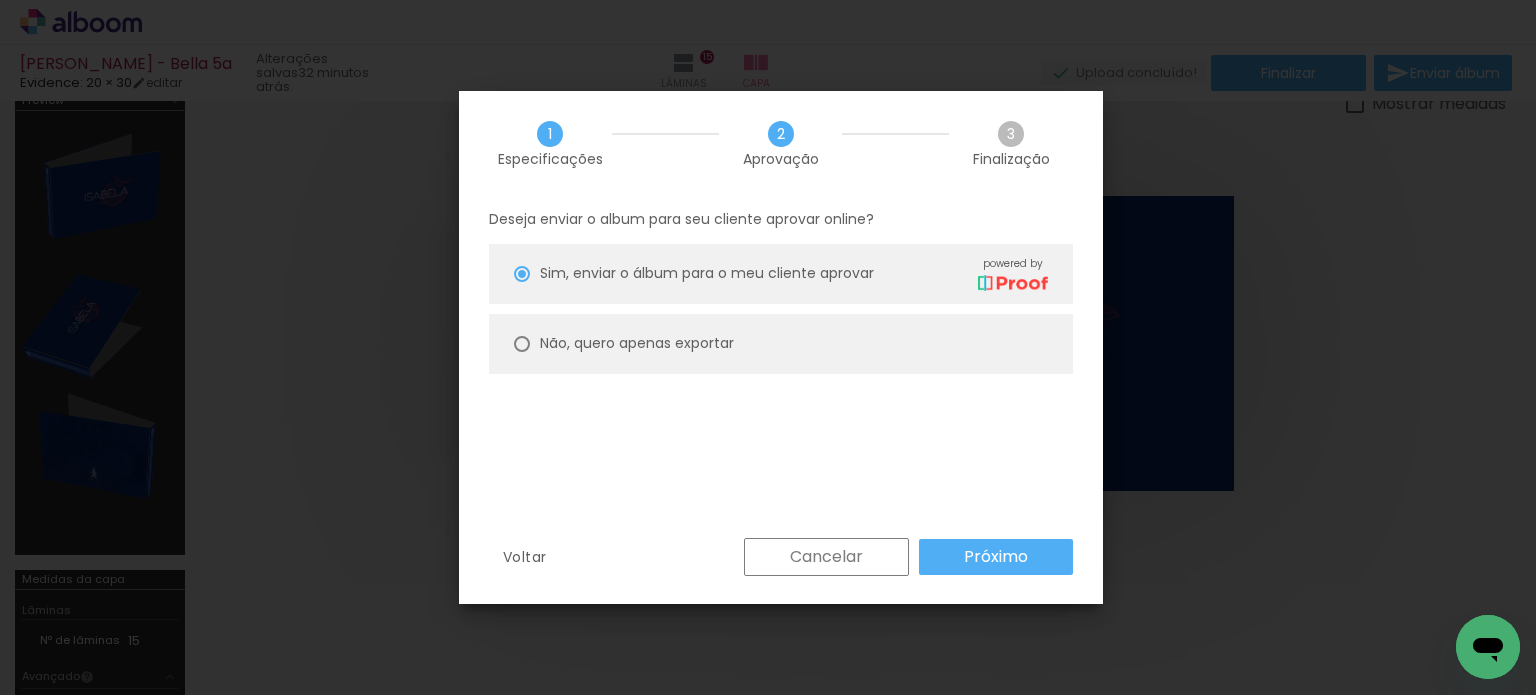 click on "Não, quero apenas exportar" at bounding box center [0, 0] 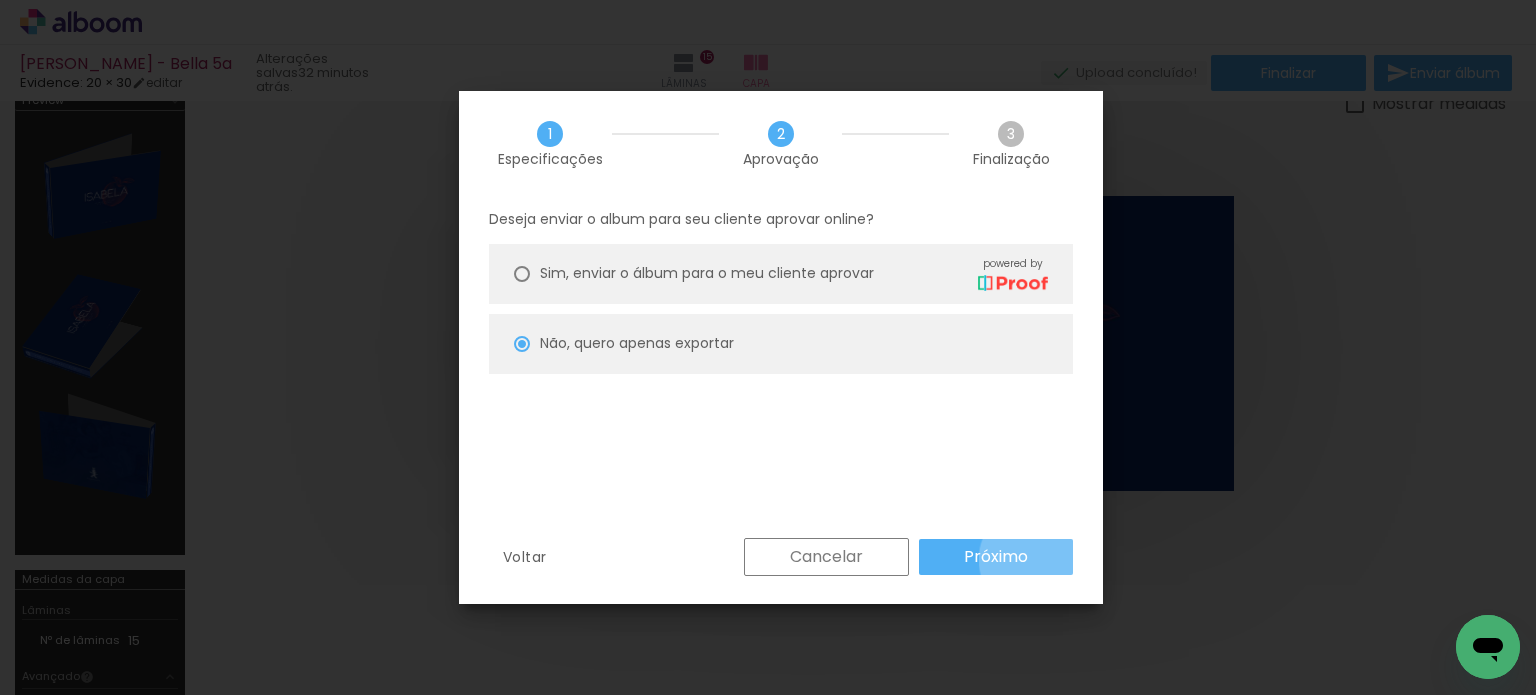 click on "Próximo" at bounding box center [996, 557] 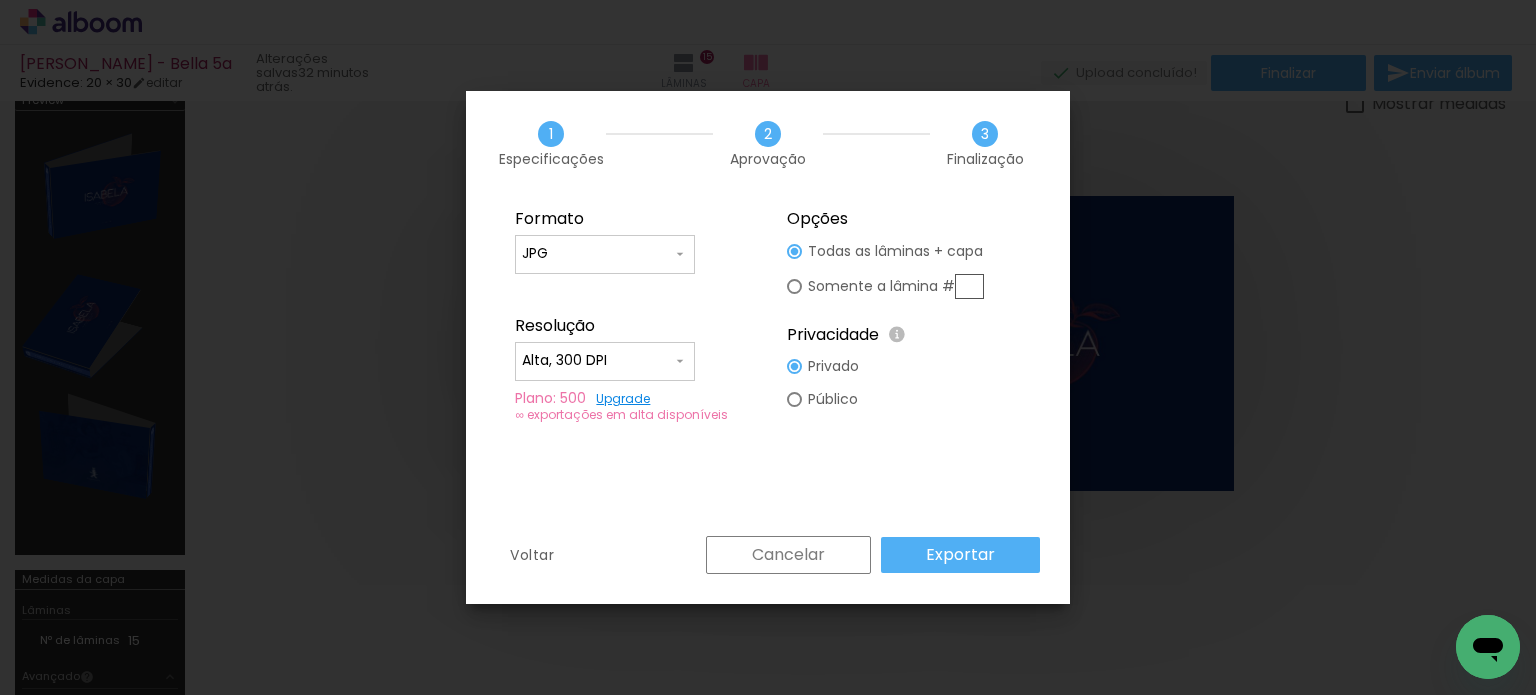 click on "Exportar" at bounding box center [0, 0] 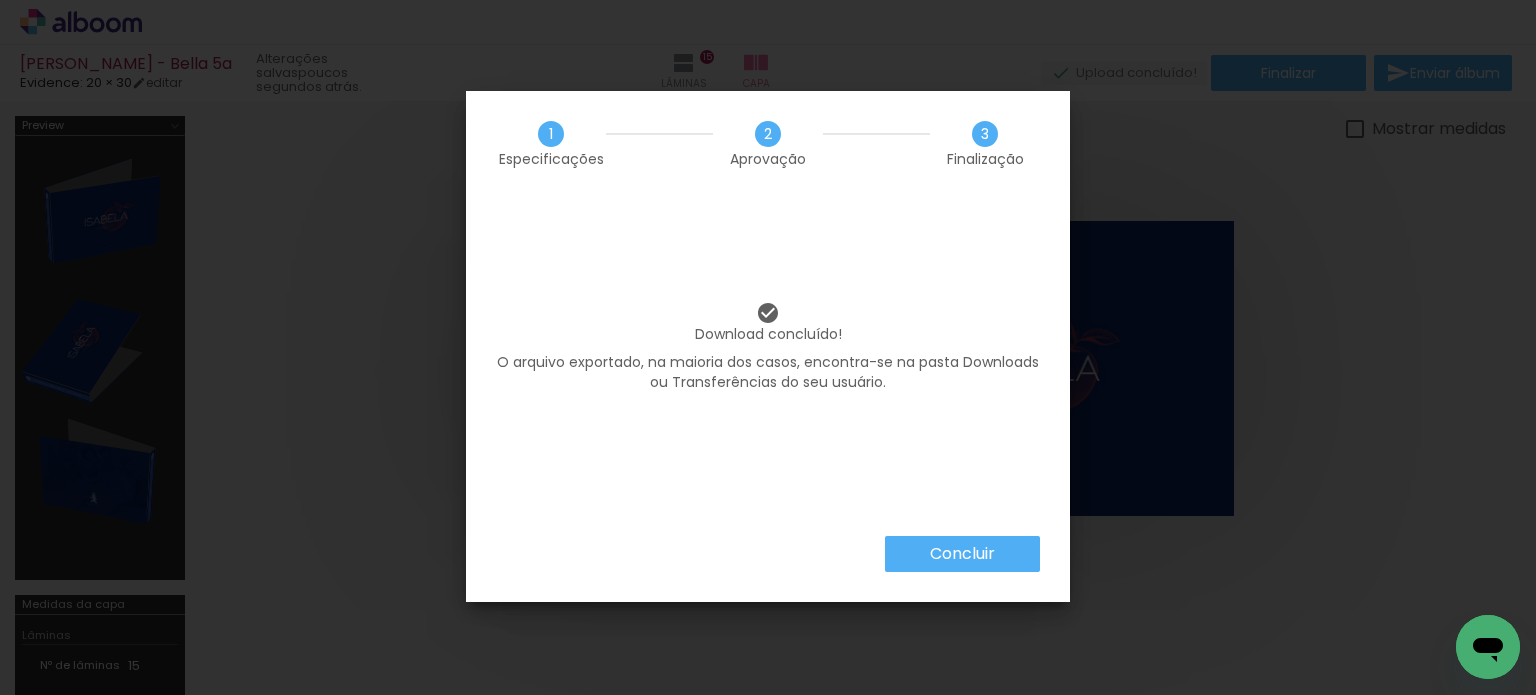 scroll, scrollTop: 0, scrollLeft: 0, axis: both 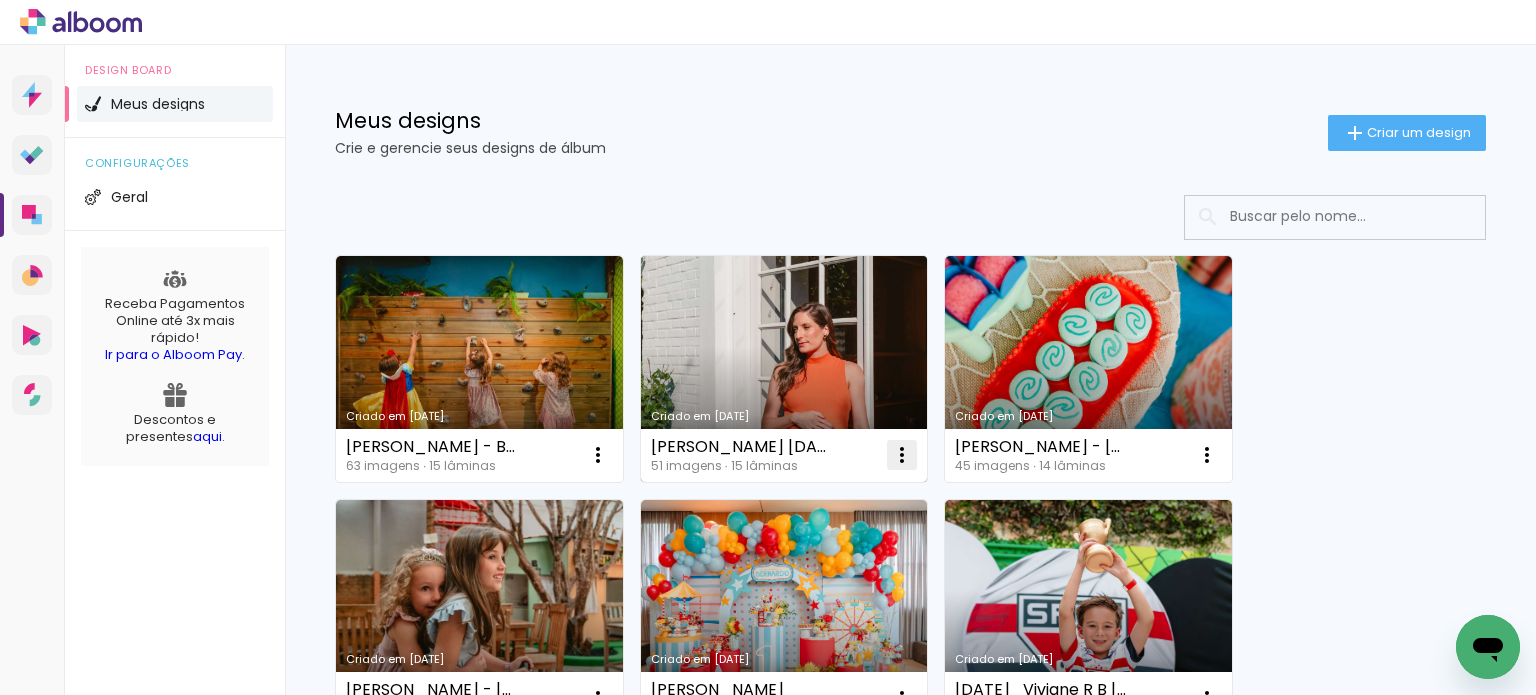 click at bounding box center [598, 455] 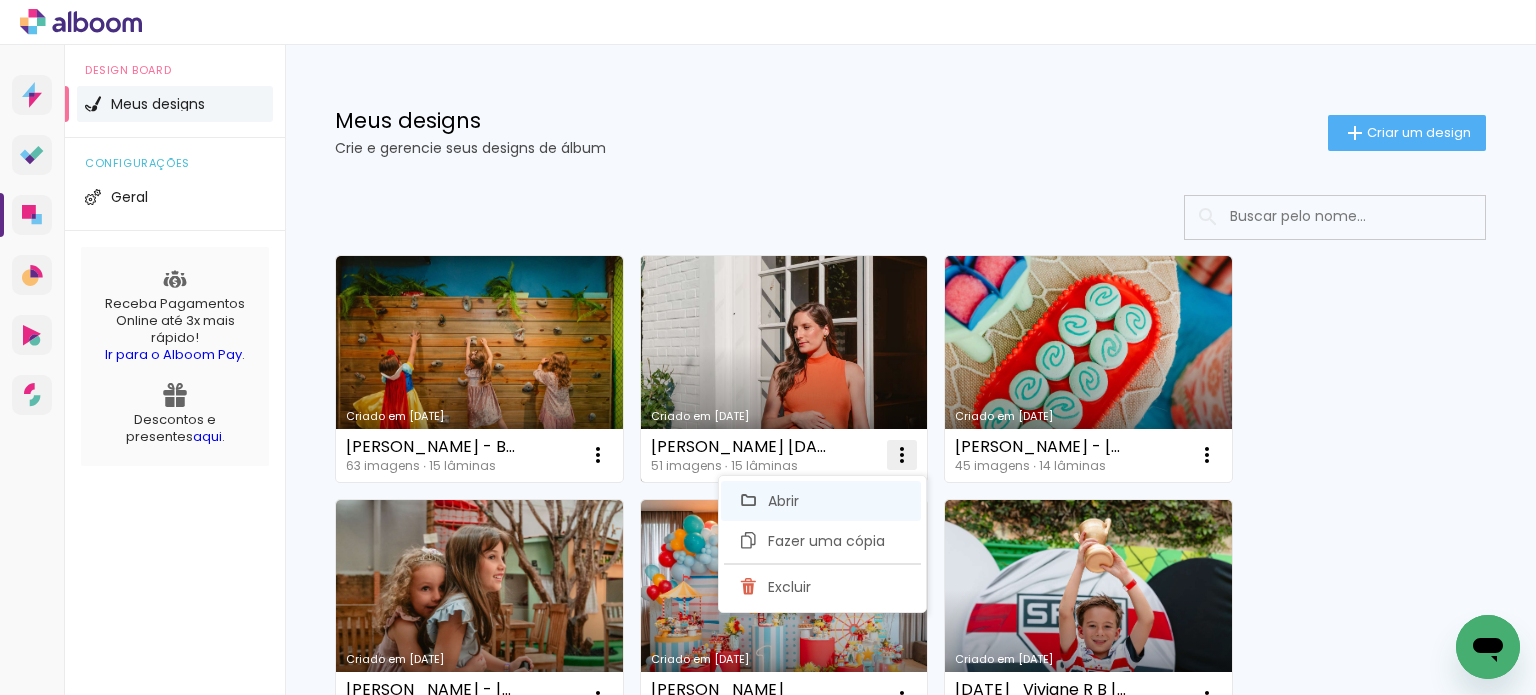click on "Abrir" 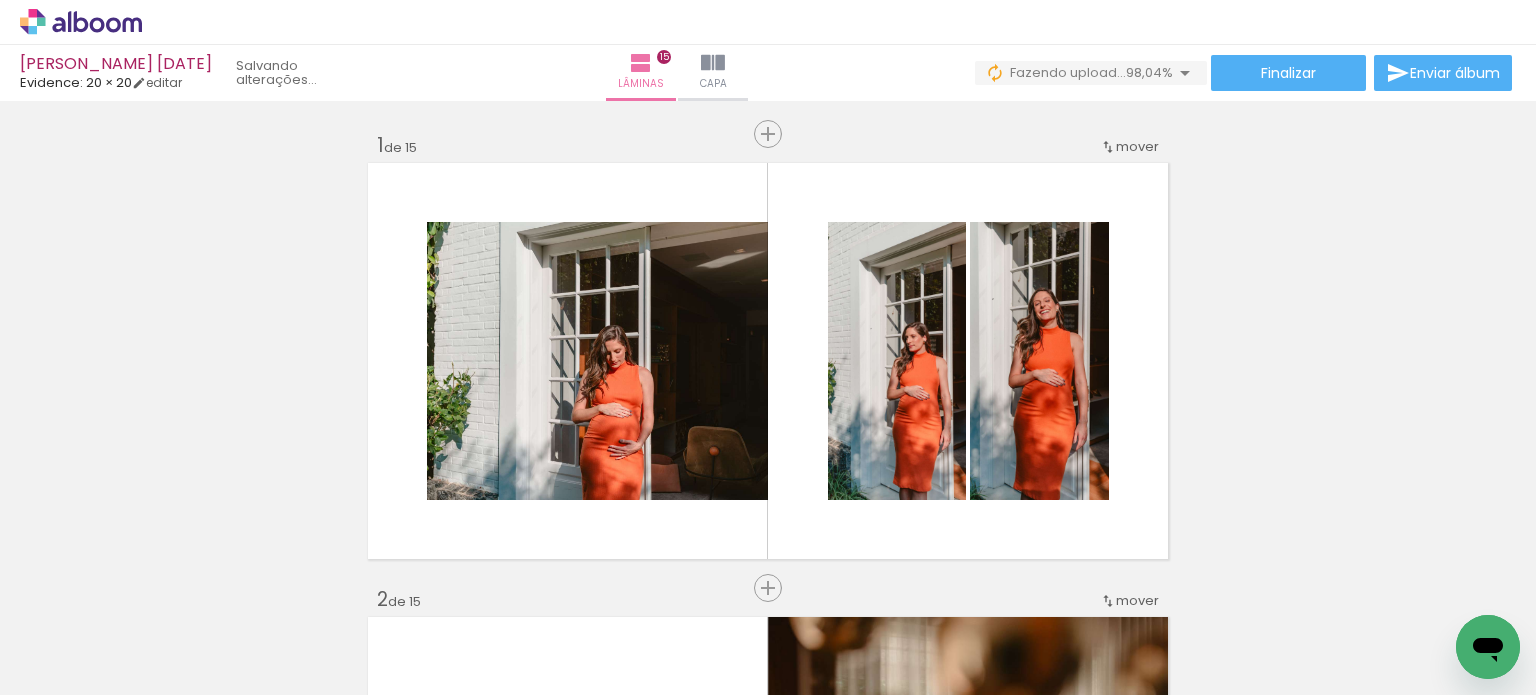 scroll, scrollTop: 0, scrollLeft: 4345, axis: horizontal 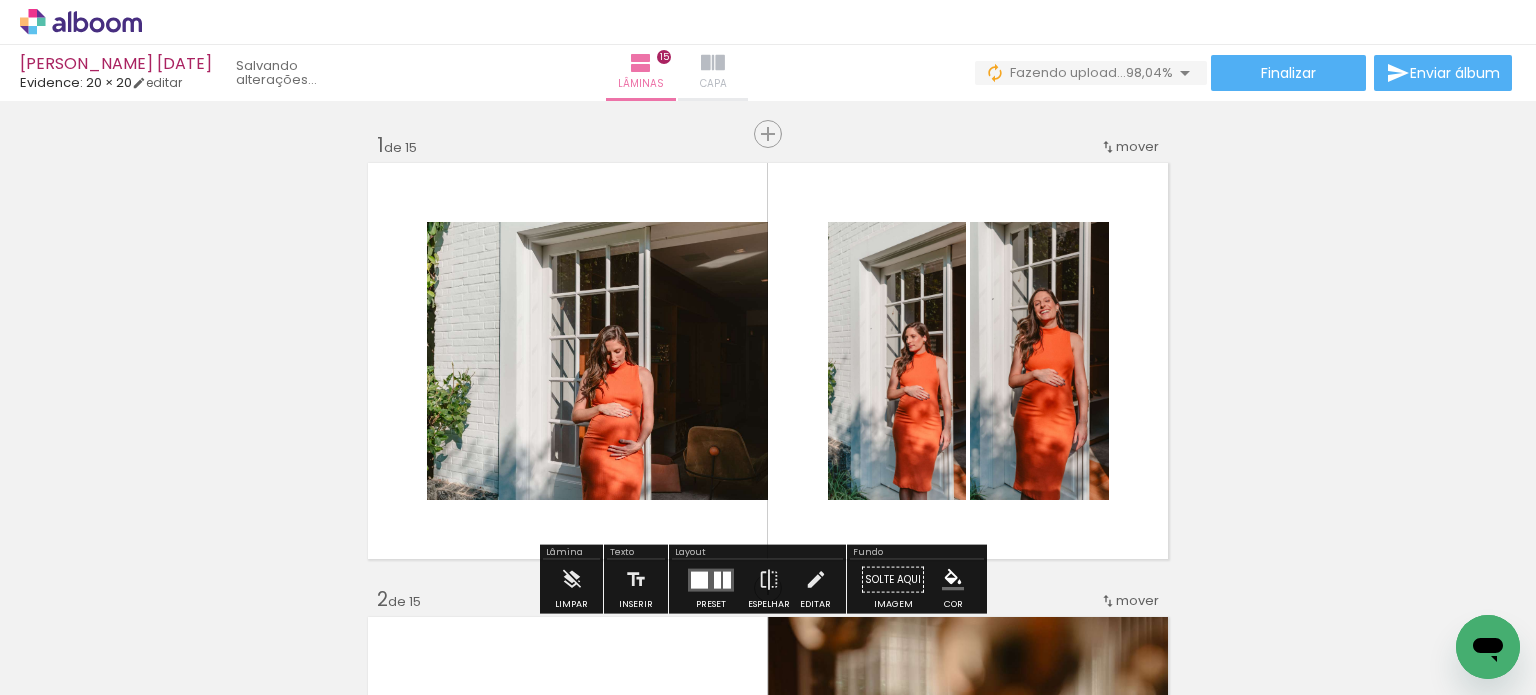 click on "Capa" at bounding box center [713, 73] 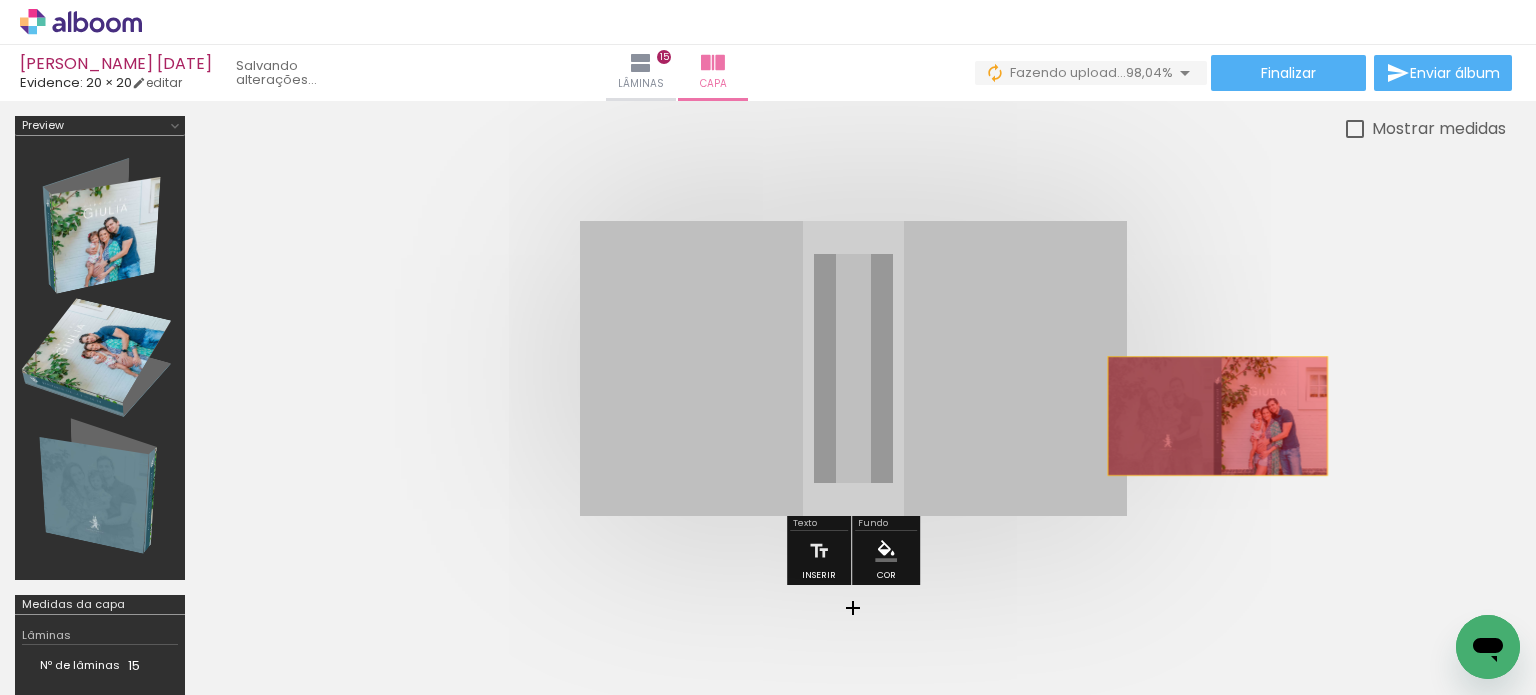 drag, startPoint x: 1031, startPoint y: 415, endPoint x: 1350, endPoint y: 411, distance: 319.0251 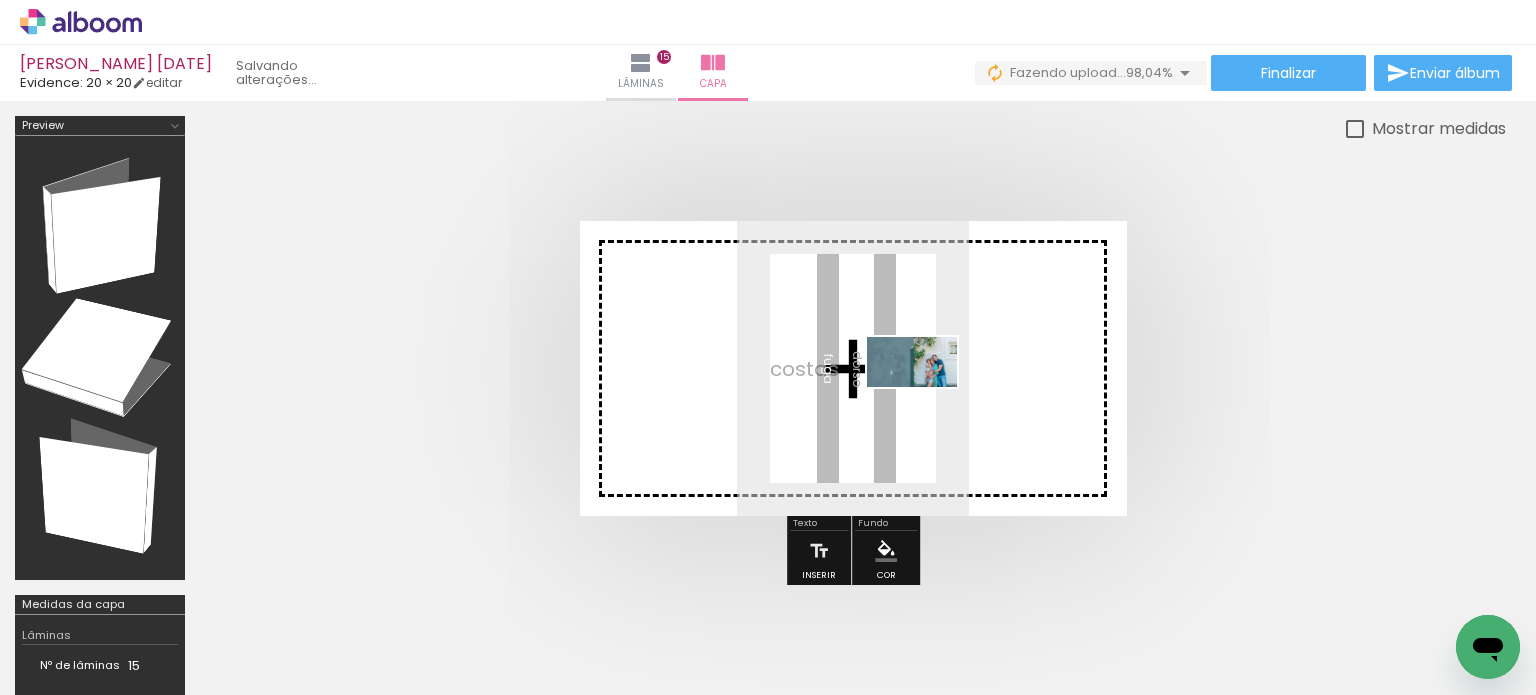 drag, startPoint x: 1427, startPoint y: 629, endPoint x: 913, endPoint y: 393, distance: 565.58997 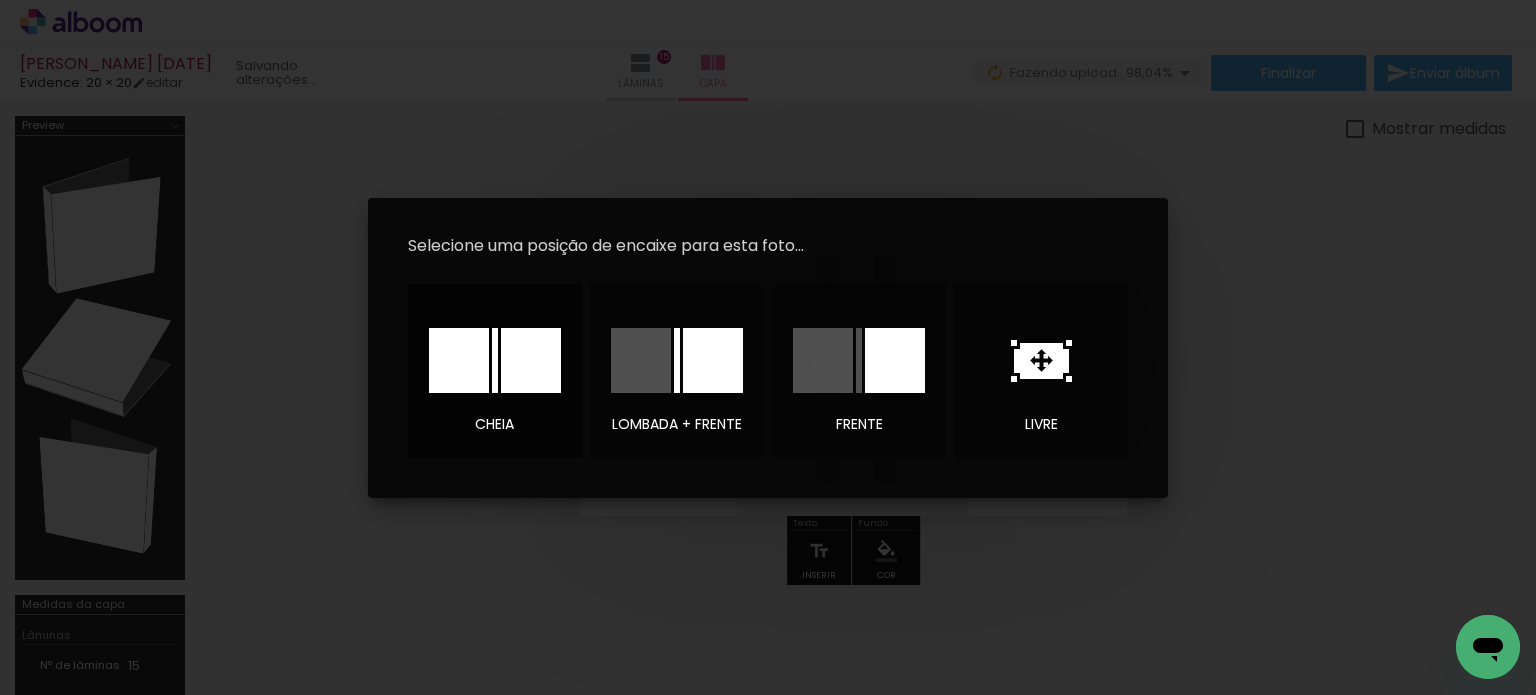 click at bounding box center (531, 360) 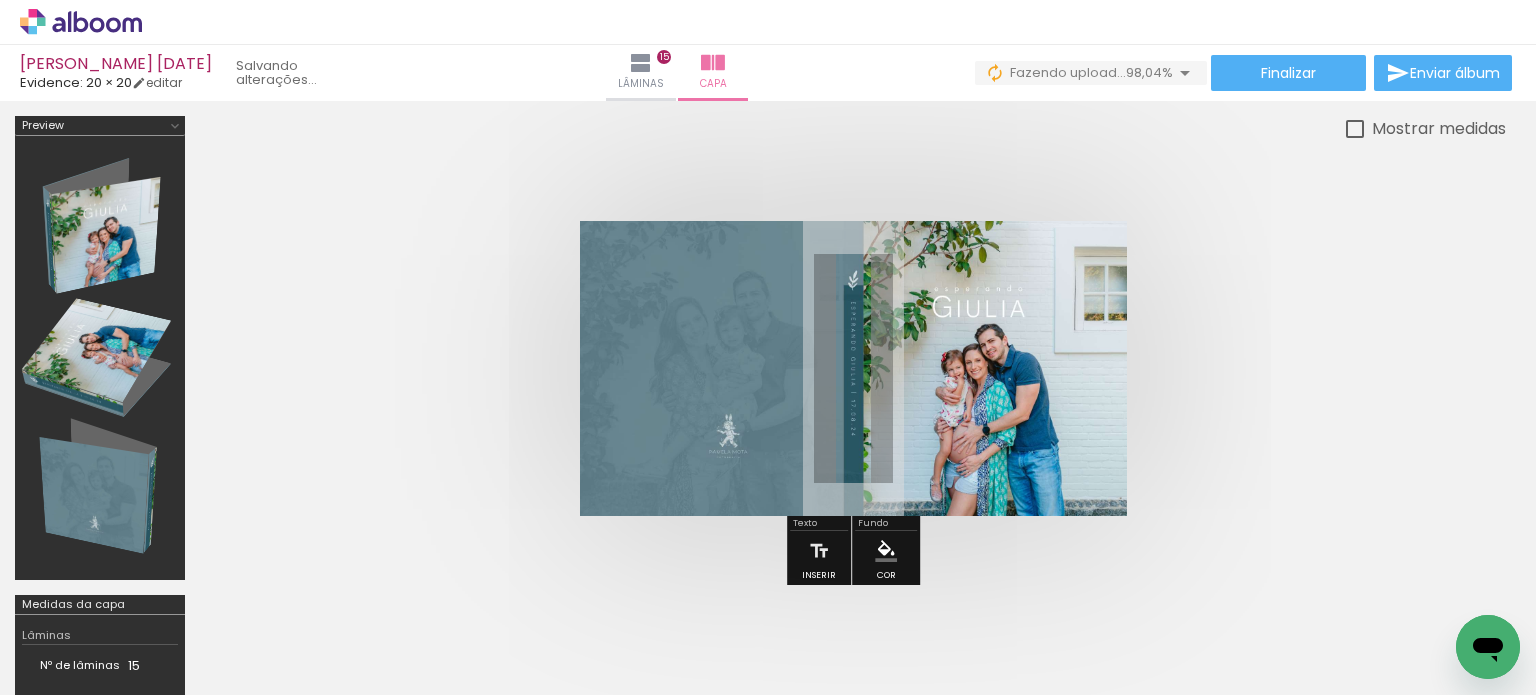 click at bounding box center [853, 368] 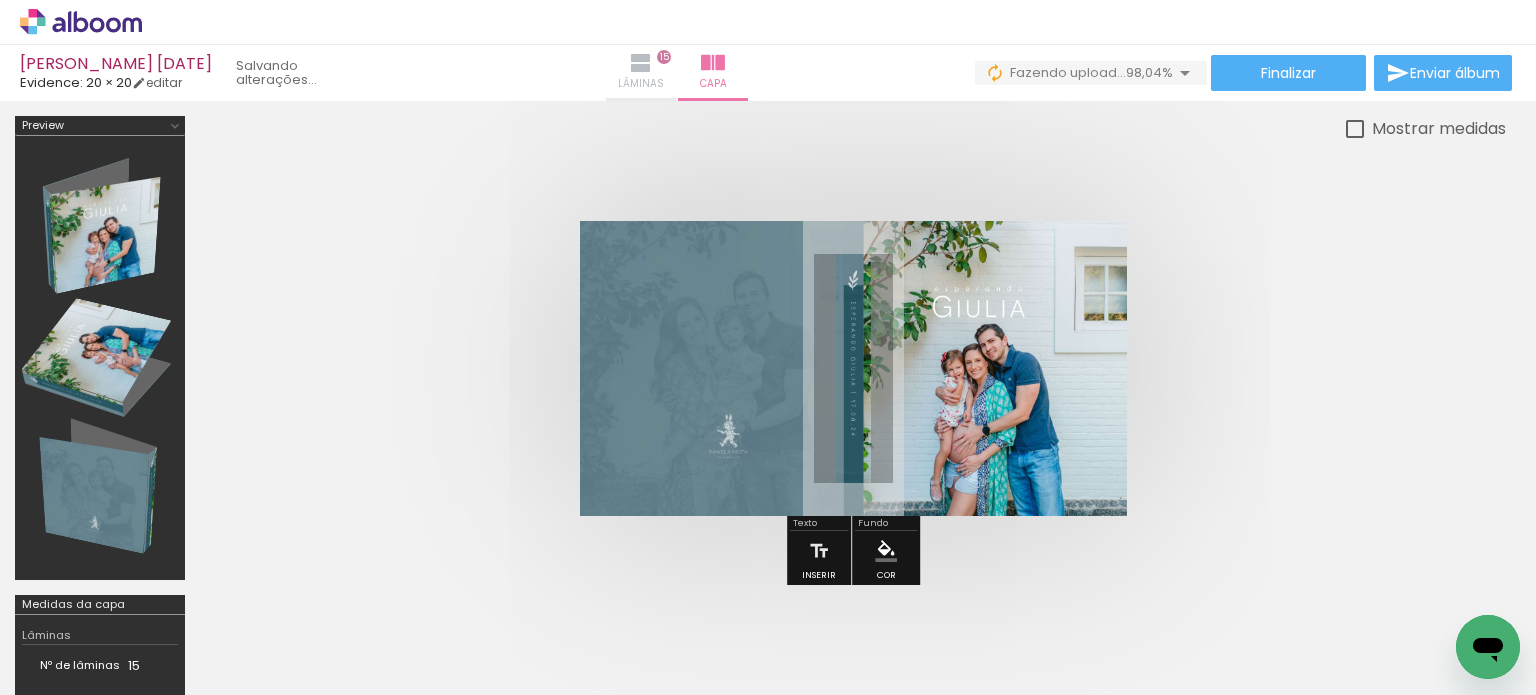 drag, startPoint x: 695, startPoint y: 71, endPoint x: 681, endPoint y: 95, distance: 27.784887 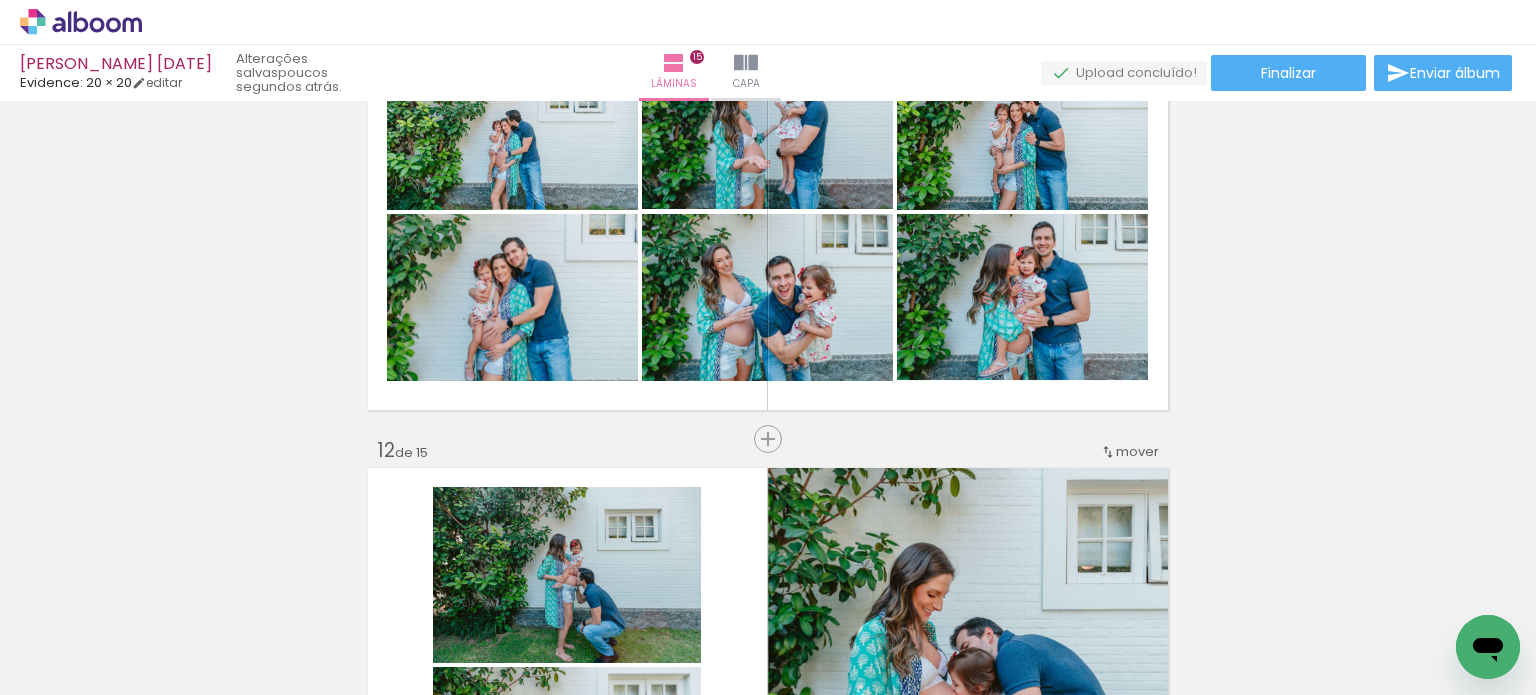 scroll, scrollTop: 4700, scrollLeft: 0, axis: vertical 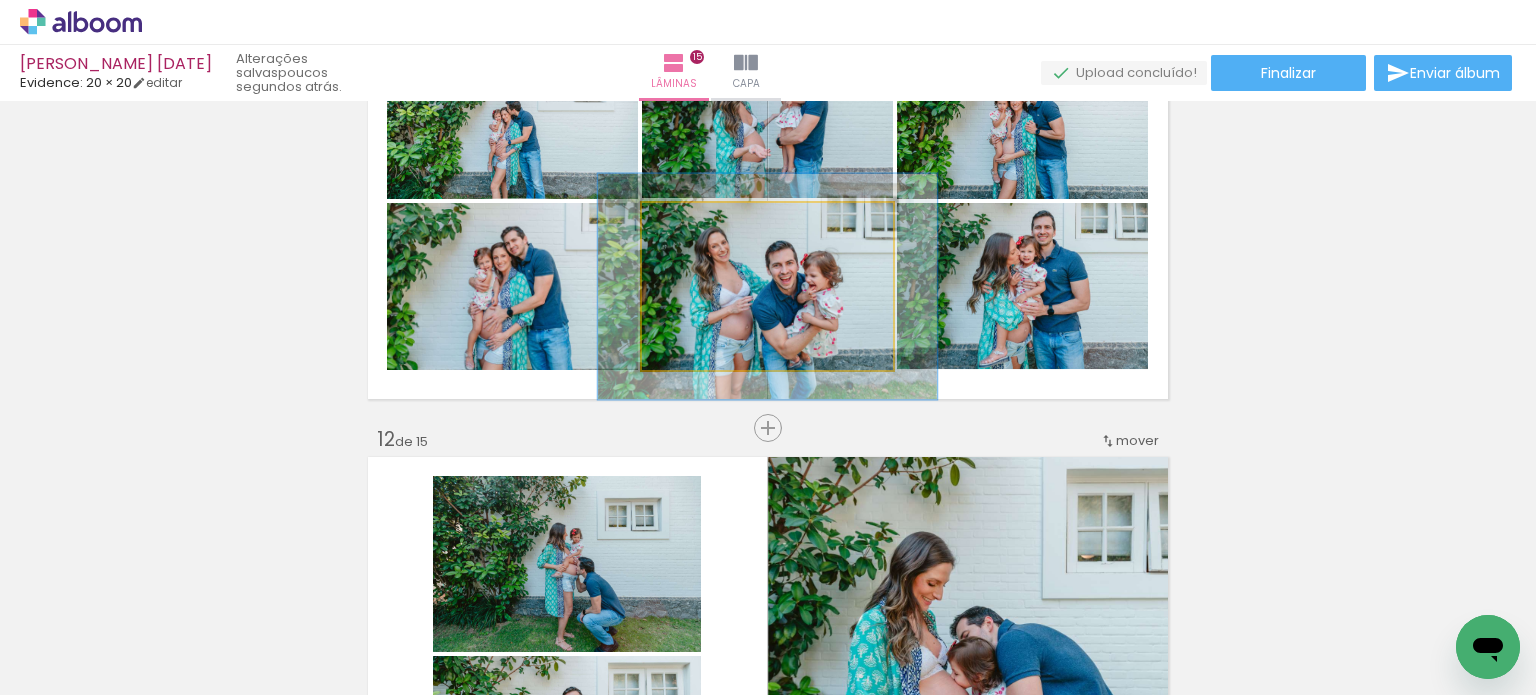 drag, startPoint x: 707, startPoint y: 227, endPoint x: 782, endPoint y: 279, distance: 91.26335 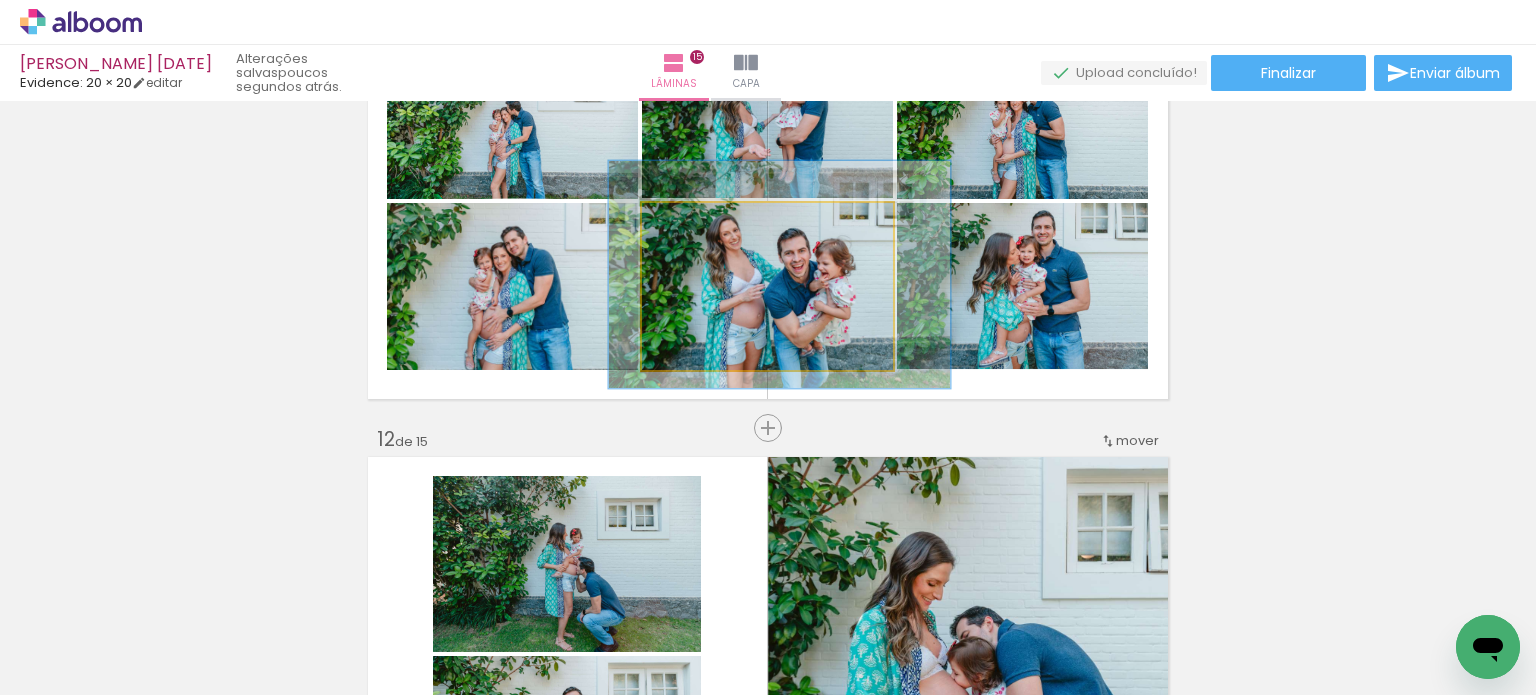 drag, startPoint x: 807, startPoint y: 311, endPoint x: 807, endPoint y: 299, distance: 12 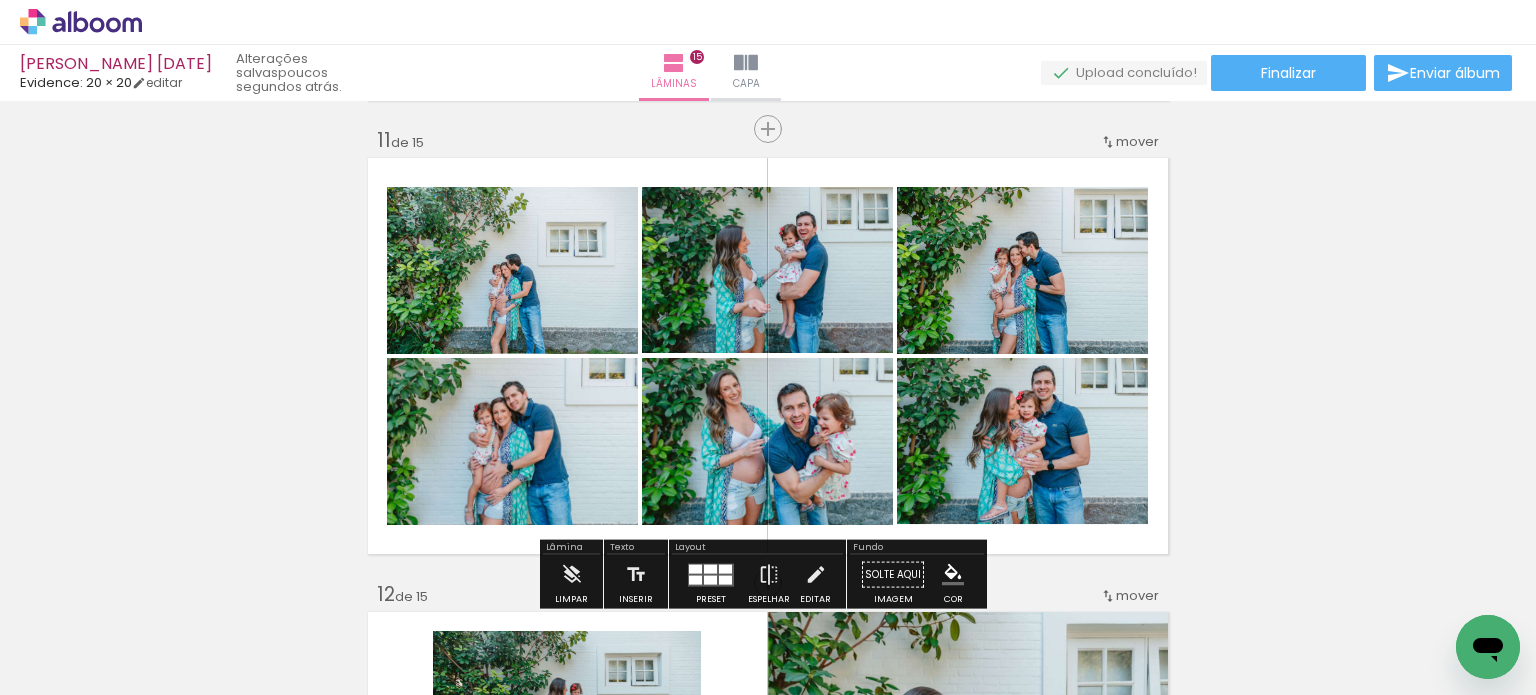 scroll, scrollTop: 4500, scrollLeft: 0, axis: vertical 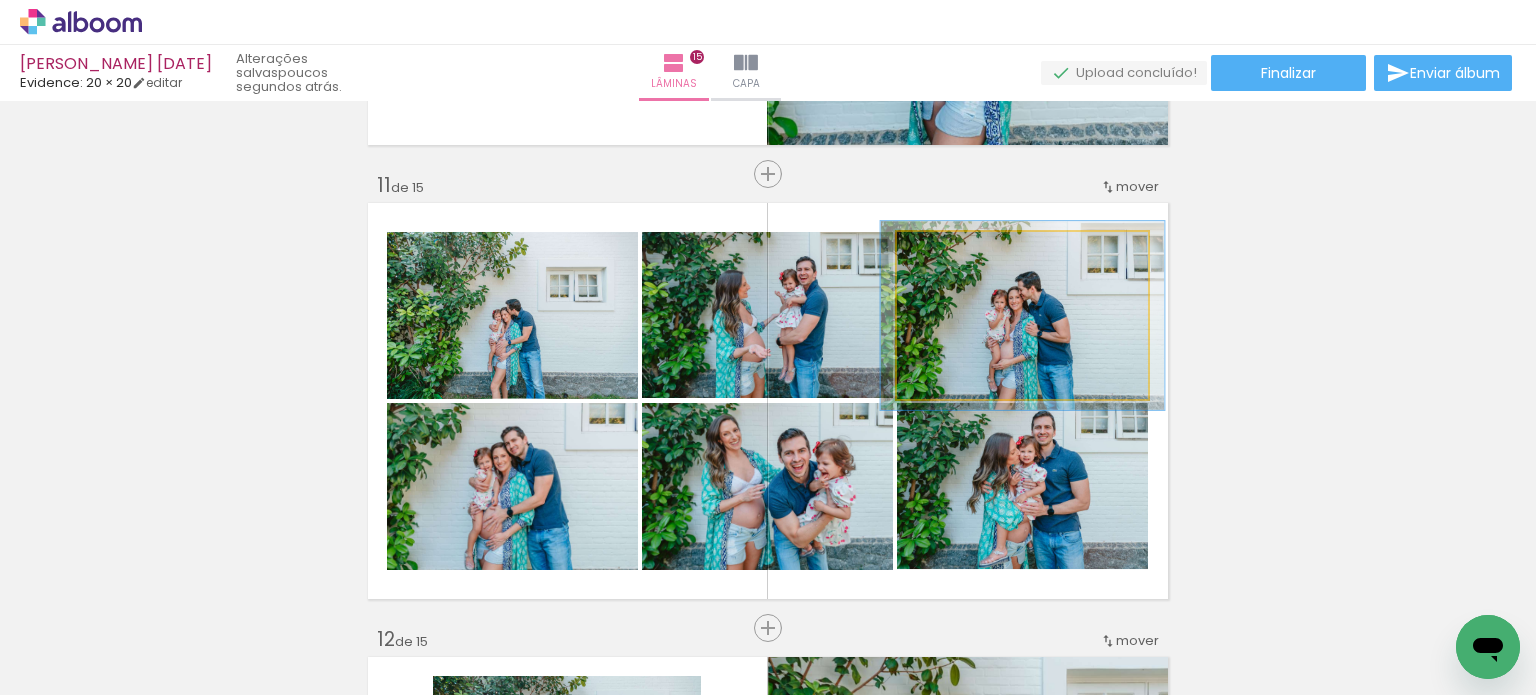 type on "113" 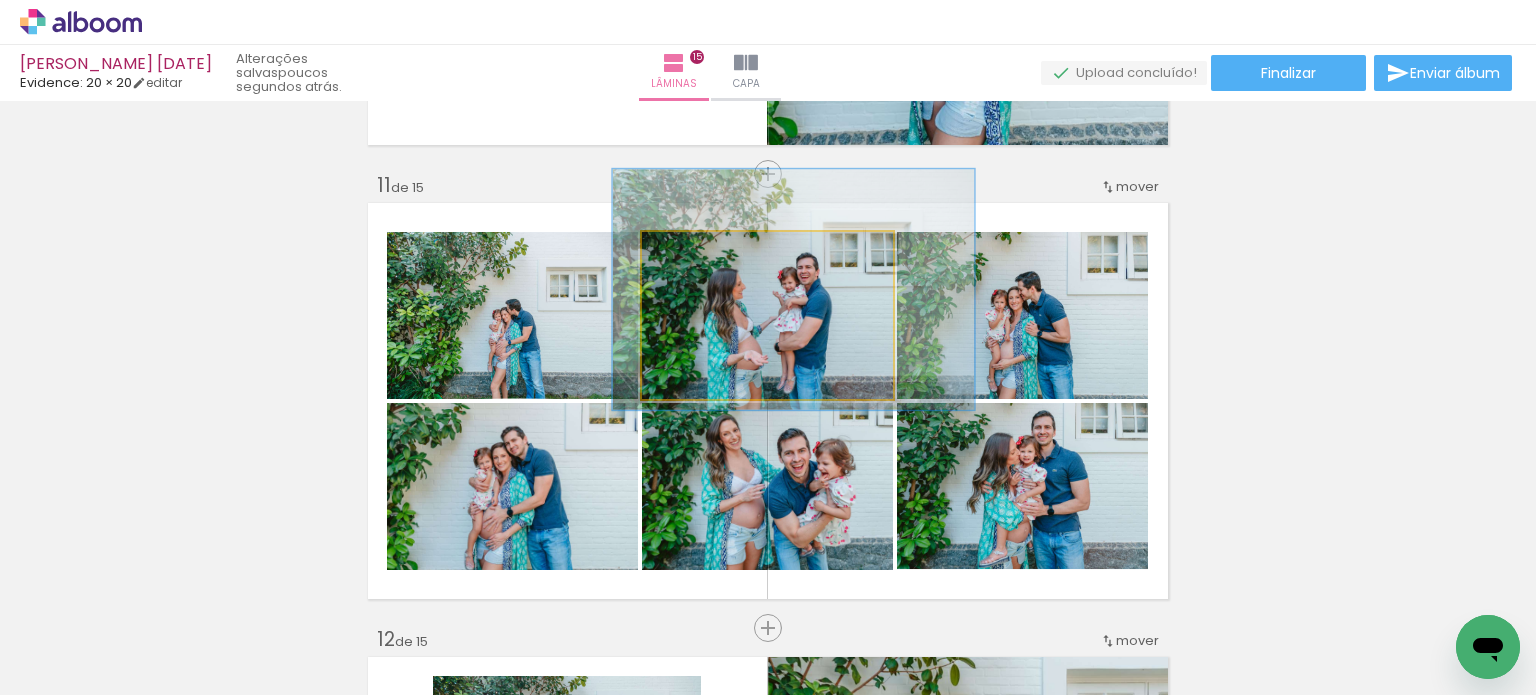 type on "144" 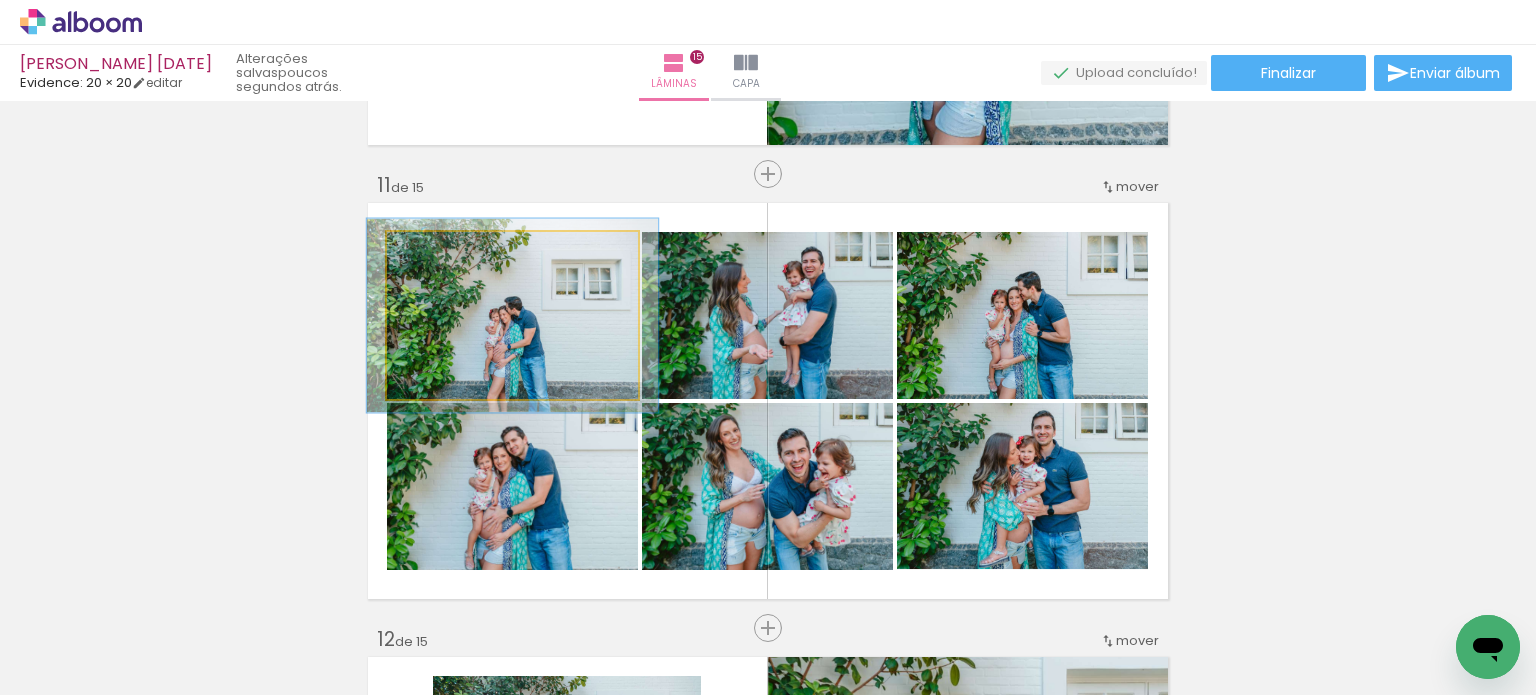 drag, startPoint x: 428, startPoint y: 257, endPoint x: 440, endPoint y: 257, distance: 12 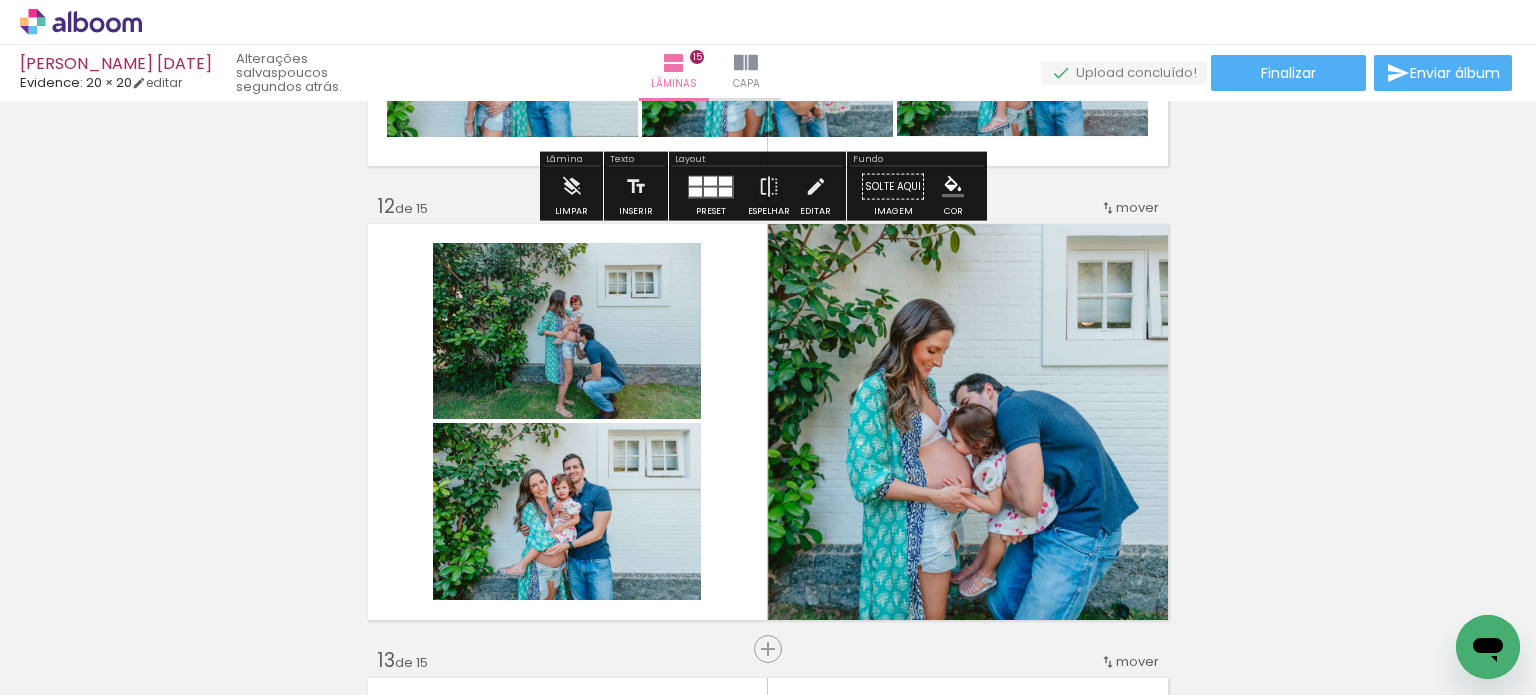 scroll, scrollTop: 5000, scrollLeft: 0, axis: vertical 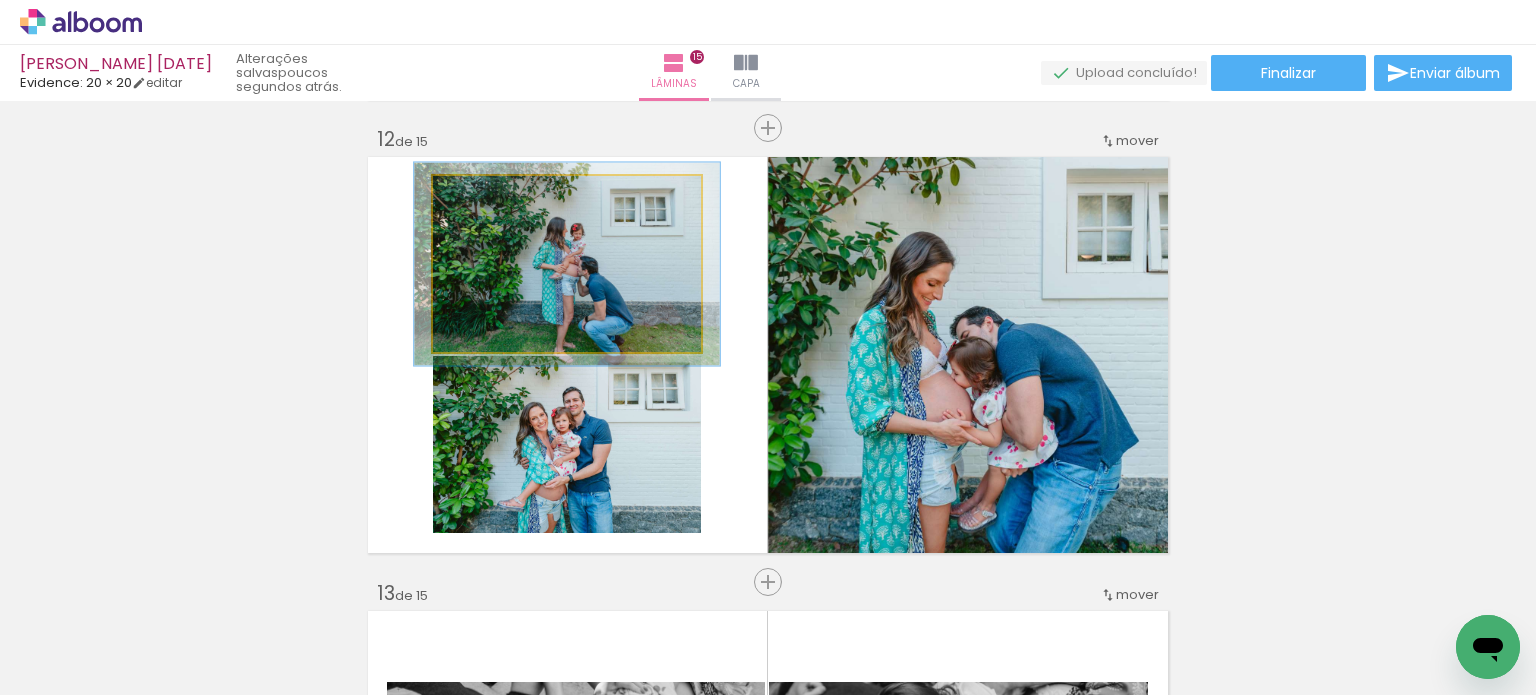 drag, startPoint x: 476, startPoint y: 198, endPoint x: 488, endPoint y: 204, distance: 13.416408 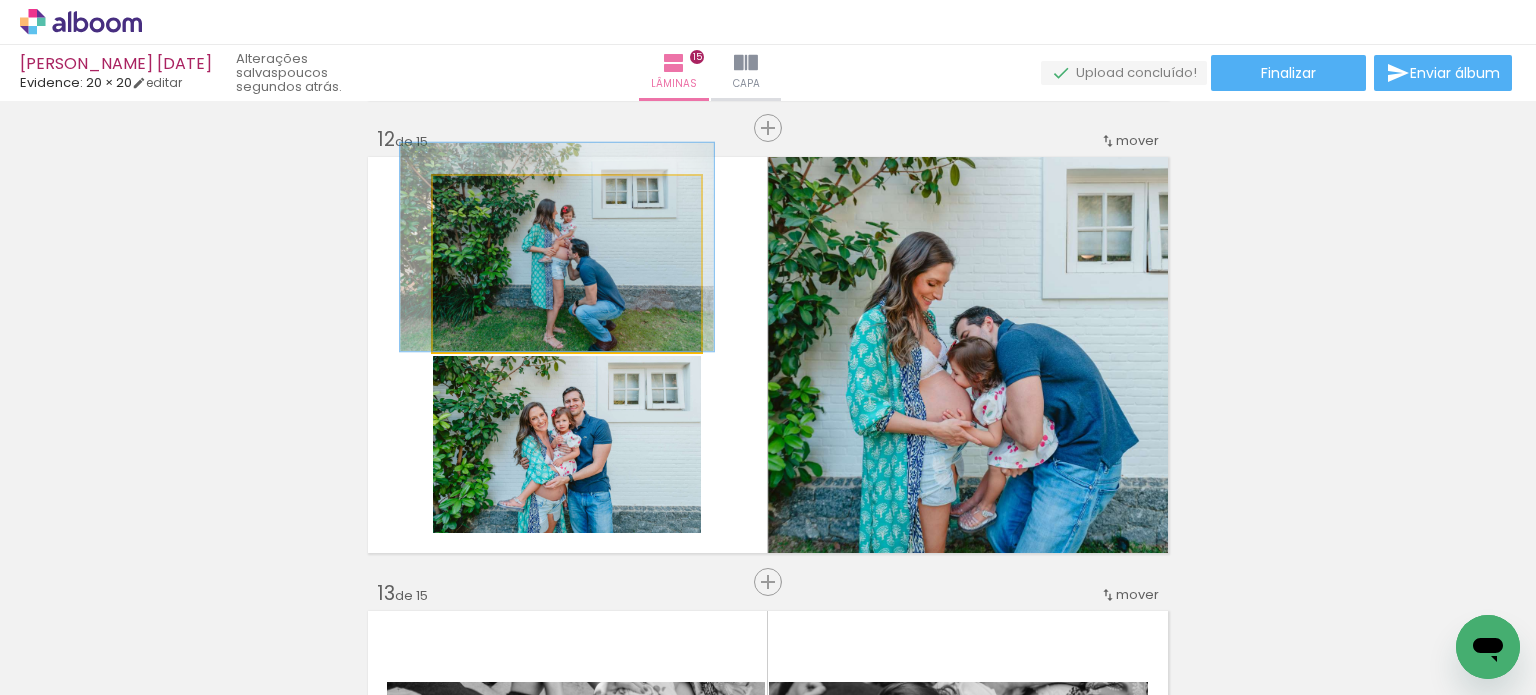 drag, startPoint x: 542, startPoint y: 275, endPoint x: 532, endPoint y: 252, distance: 25.079872 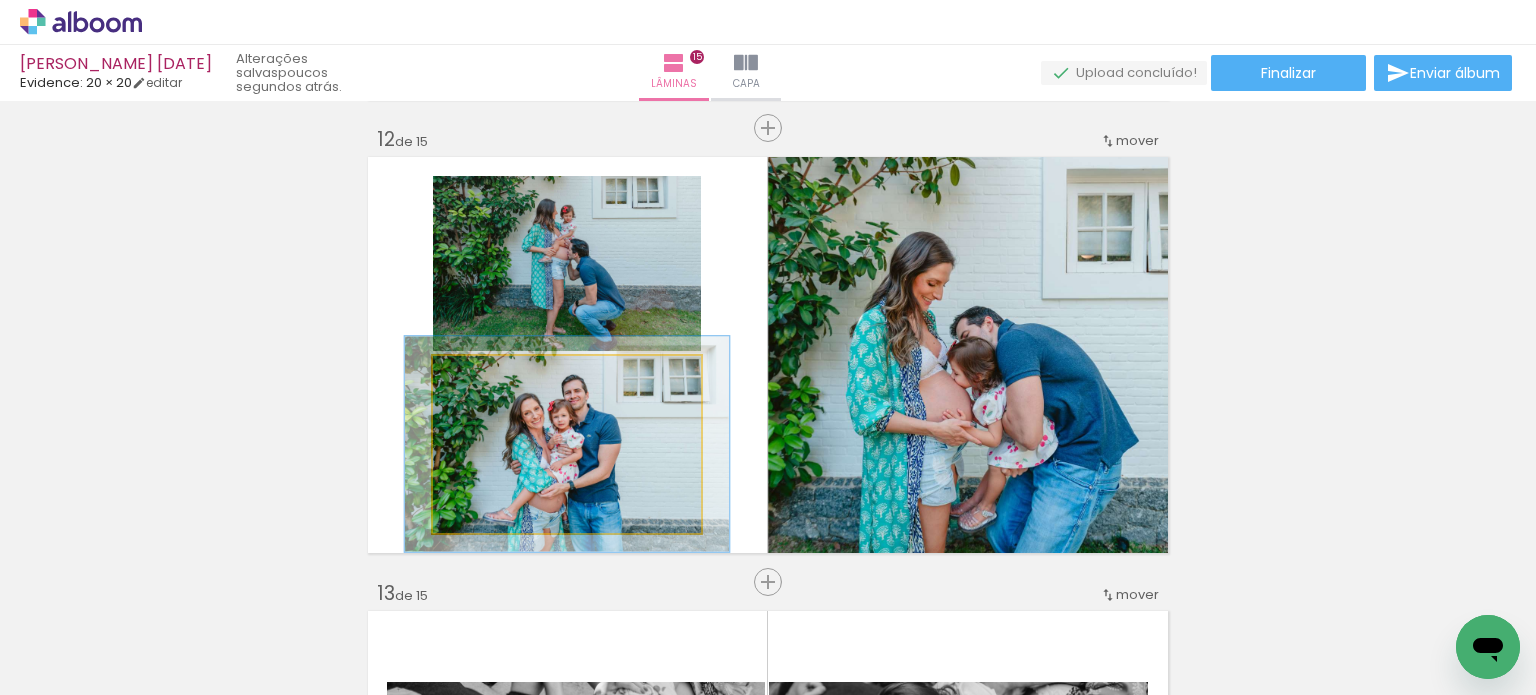 drag, startPoint x: 478, startPoint y: 378, endPoint x: 493, endPoint y: 377, distance: 15.033297 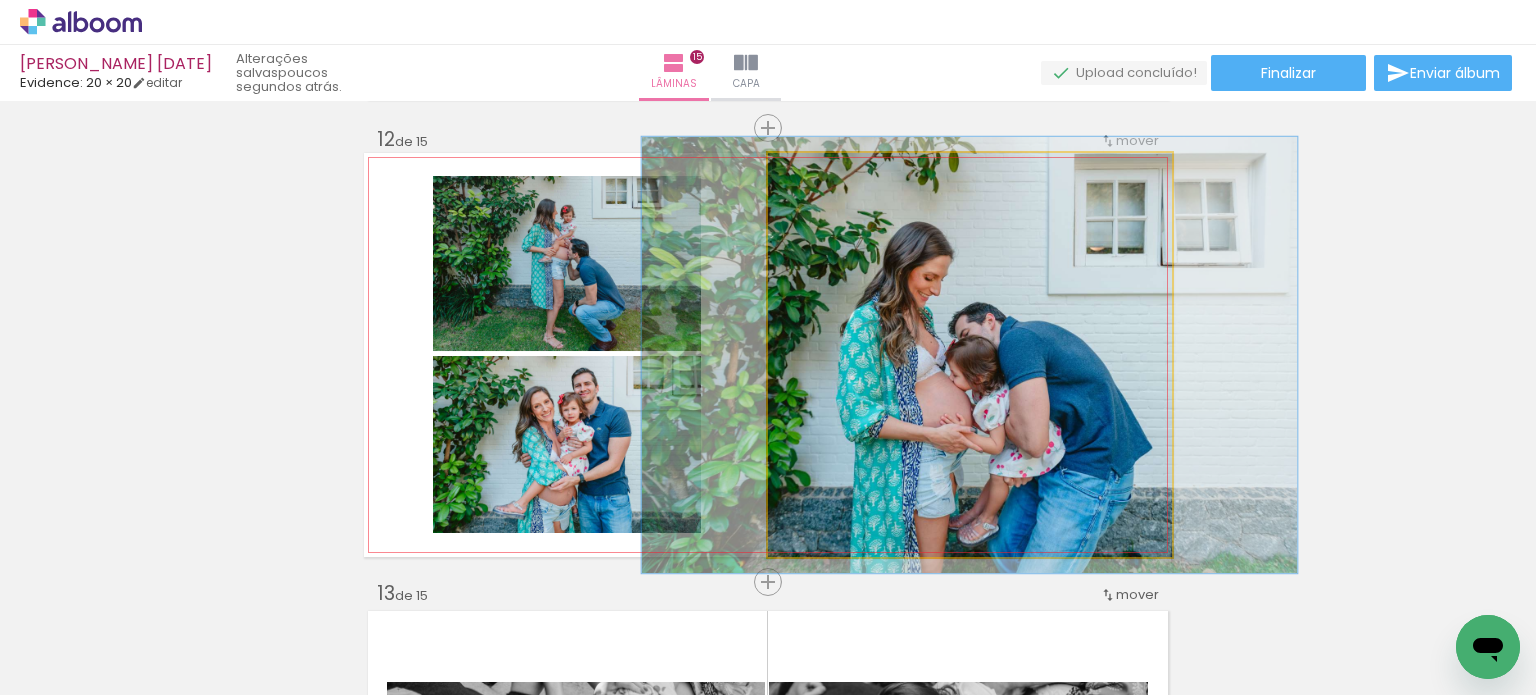 type on "113" 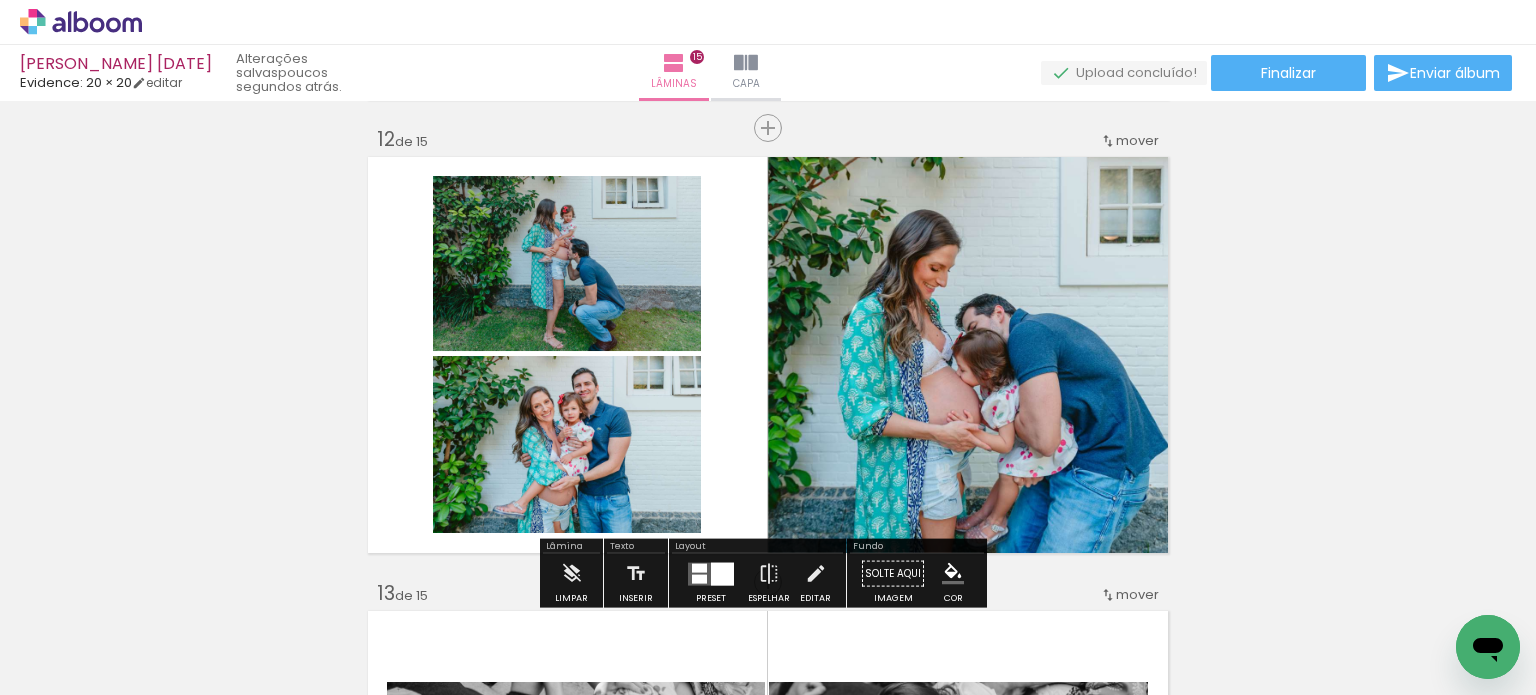 click on "Inserir lâmina 1  de 15  Inserir lâmina 2  de 15  Inserir lâmina 3  de 15  Inserir lâmina 4  de 15  Inserir lâmina 5  de 15  Inserir lâmina 6  de 15  Inserir lâmina 7  de 15  Inserir lâmina 8  de 15  Inserir lâmina 9  de 15  Inserir lâmina 10  de 15  Inserir lâmina 11  de 15  Inserir lâmina 12  de 15  Inserir lâmina 13  de 15  Inserir lâmina 14  de 15  Inserir lâmina 15  de 15" at bounding box center (768, -1260) 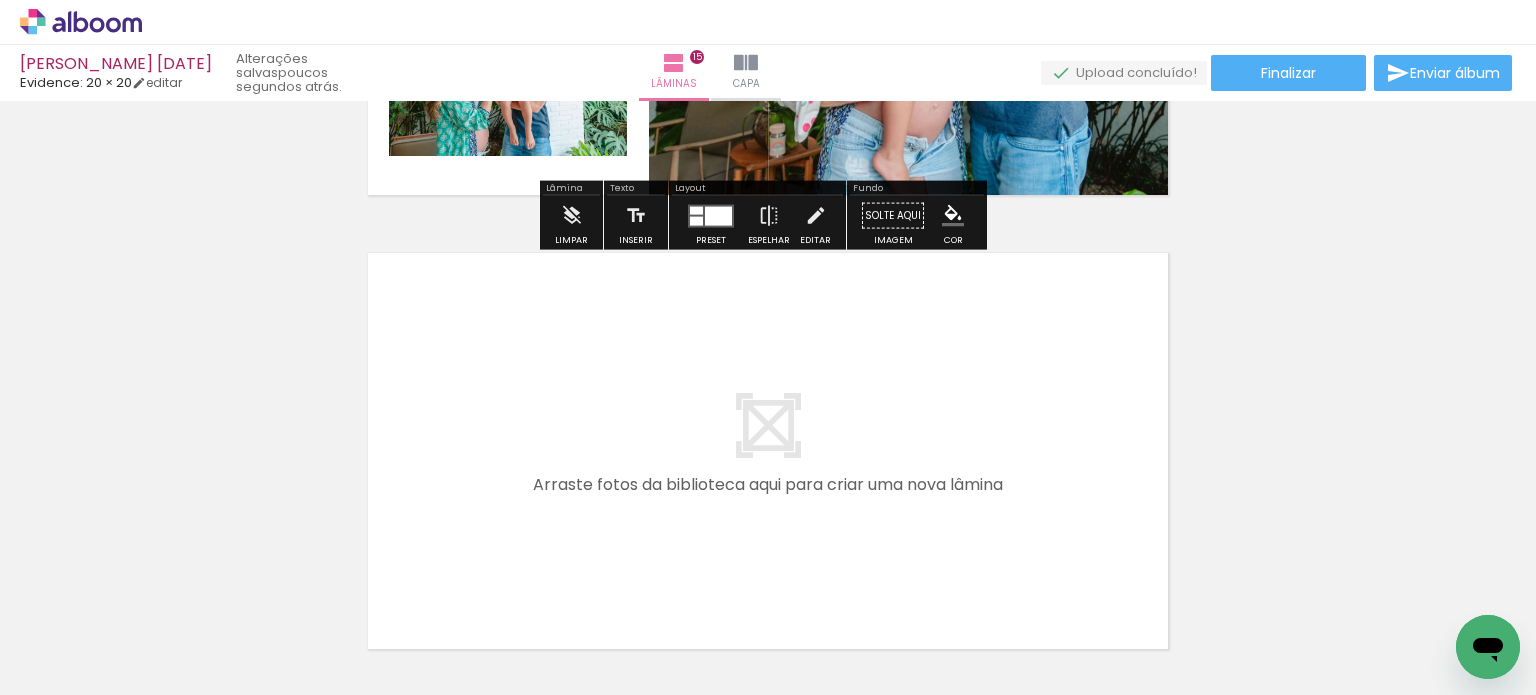 scroll, scrollTop: 6800, scrollLeft: 0, axis: vertical 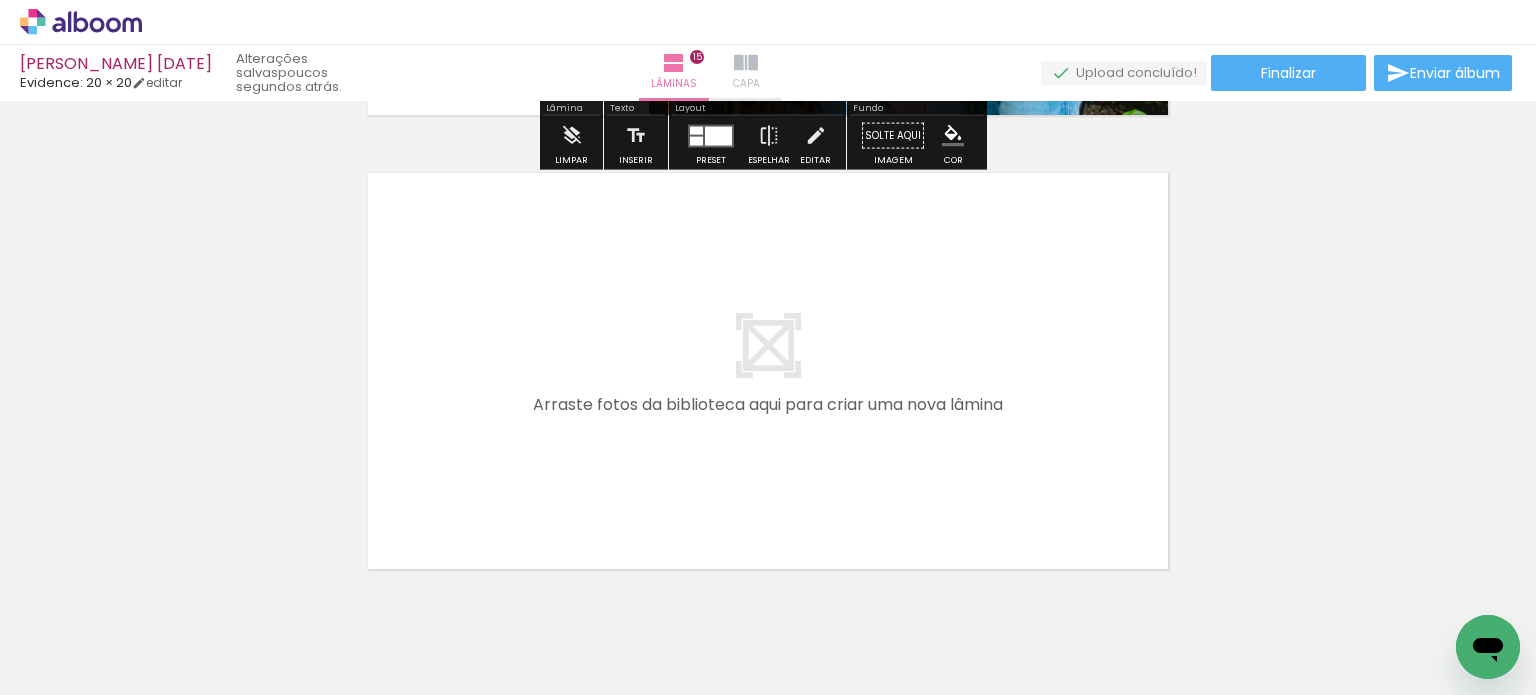 click at bounding box center (746, 63) 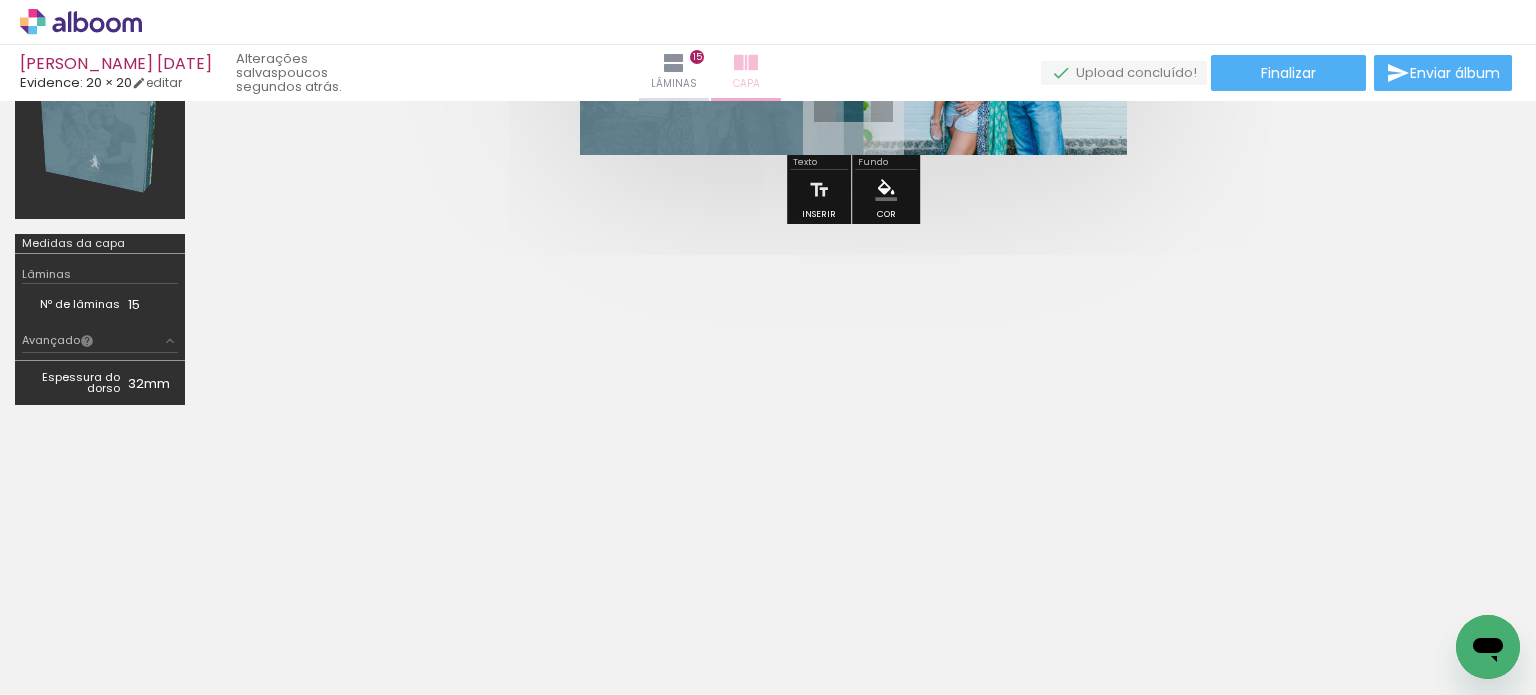 scroll, scrollTop: 360, scrollLeft: 0, axis: vertical 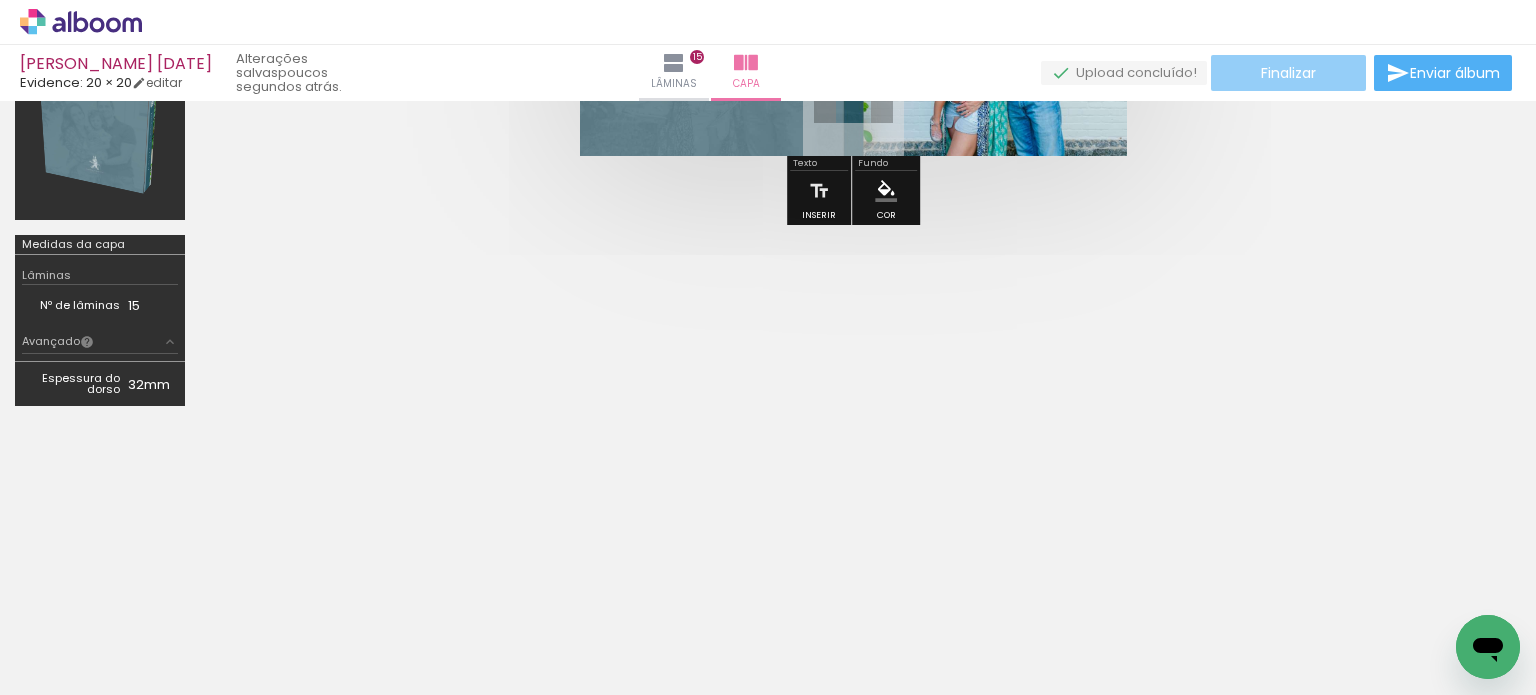 click on "Finalizar" 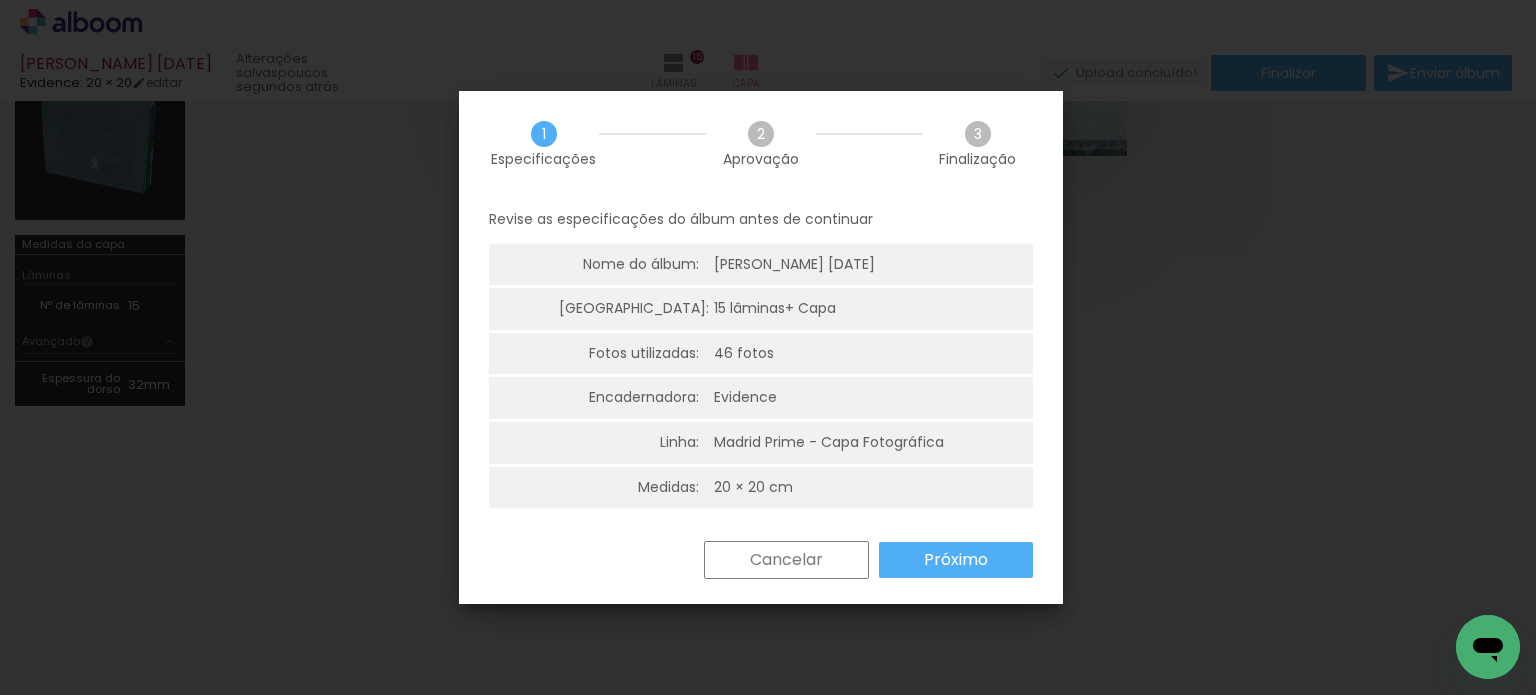 click on "Próximo" at bounding box center [0, 0] 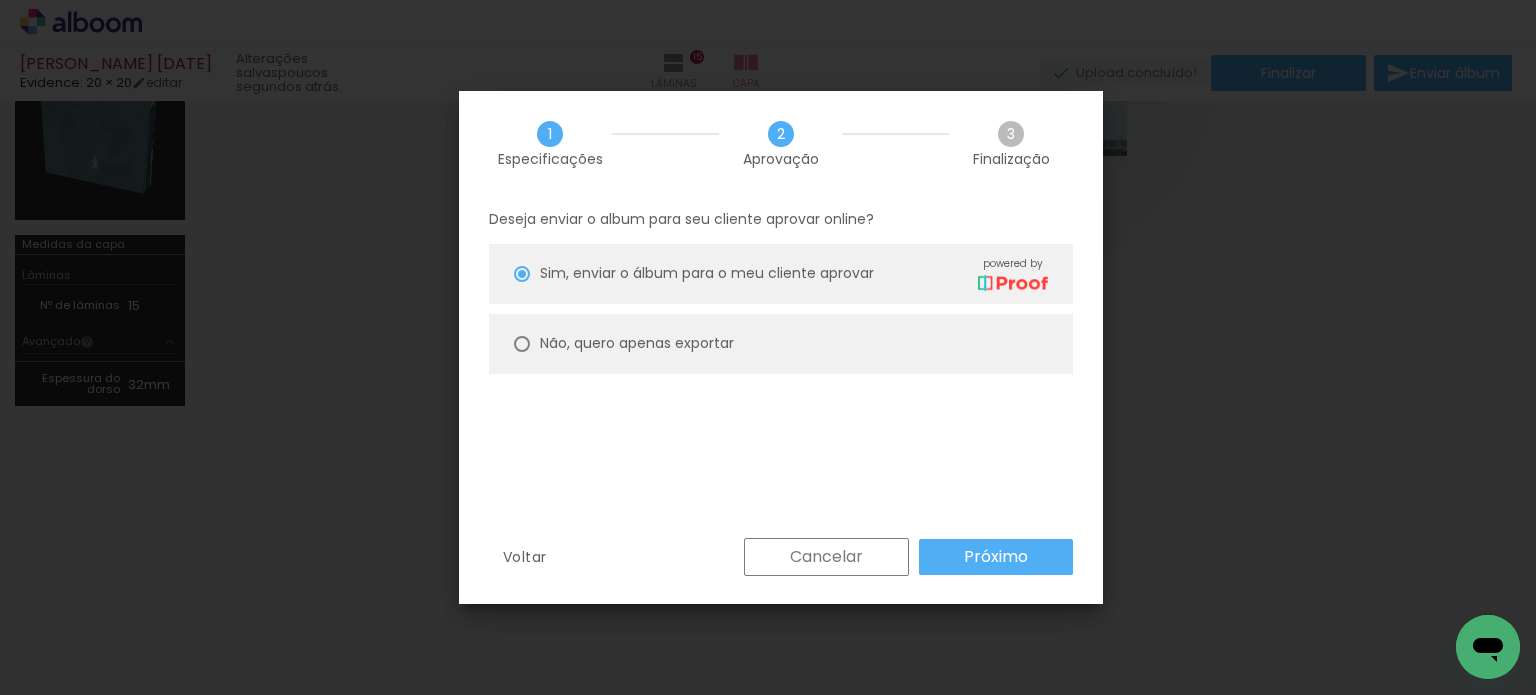 click on "Não, quero apenas exportar" at bounding box center [0, 0] 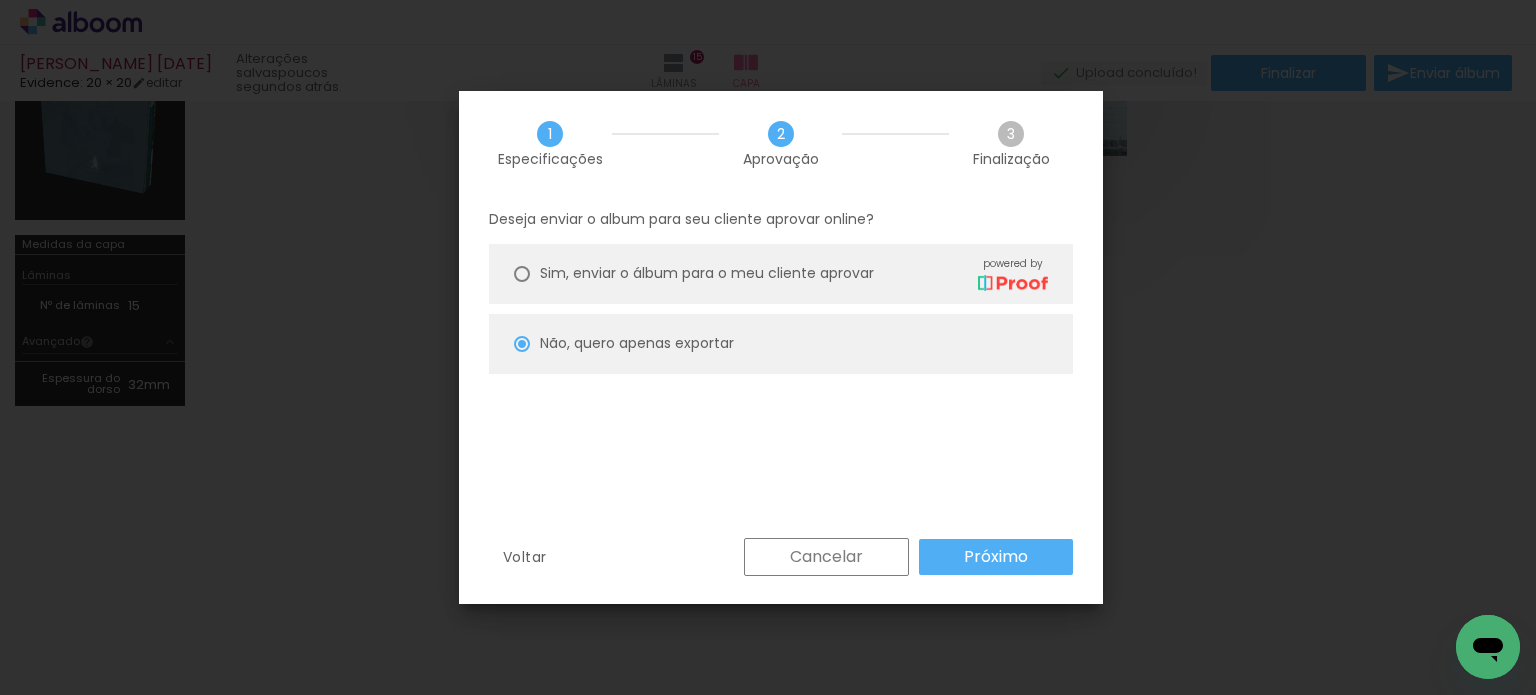 click on "Próximo" at bounding box center (996, 557) 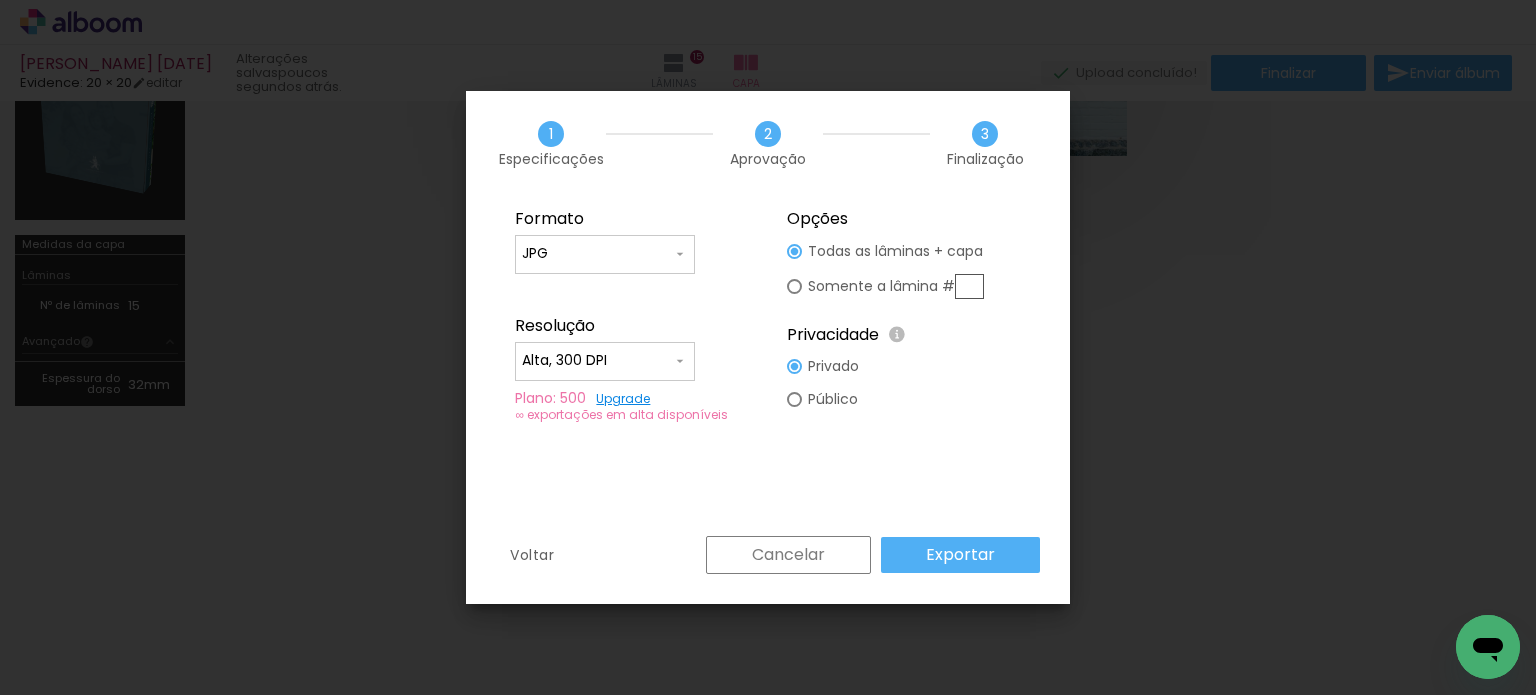 click on "Exportar" at bounding box center (0, 0) 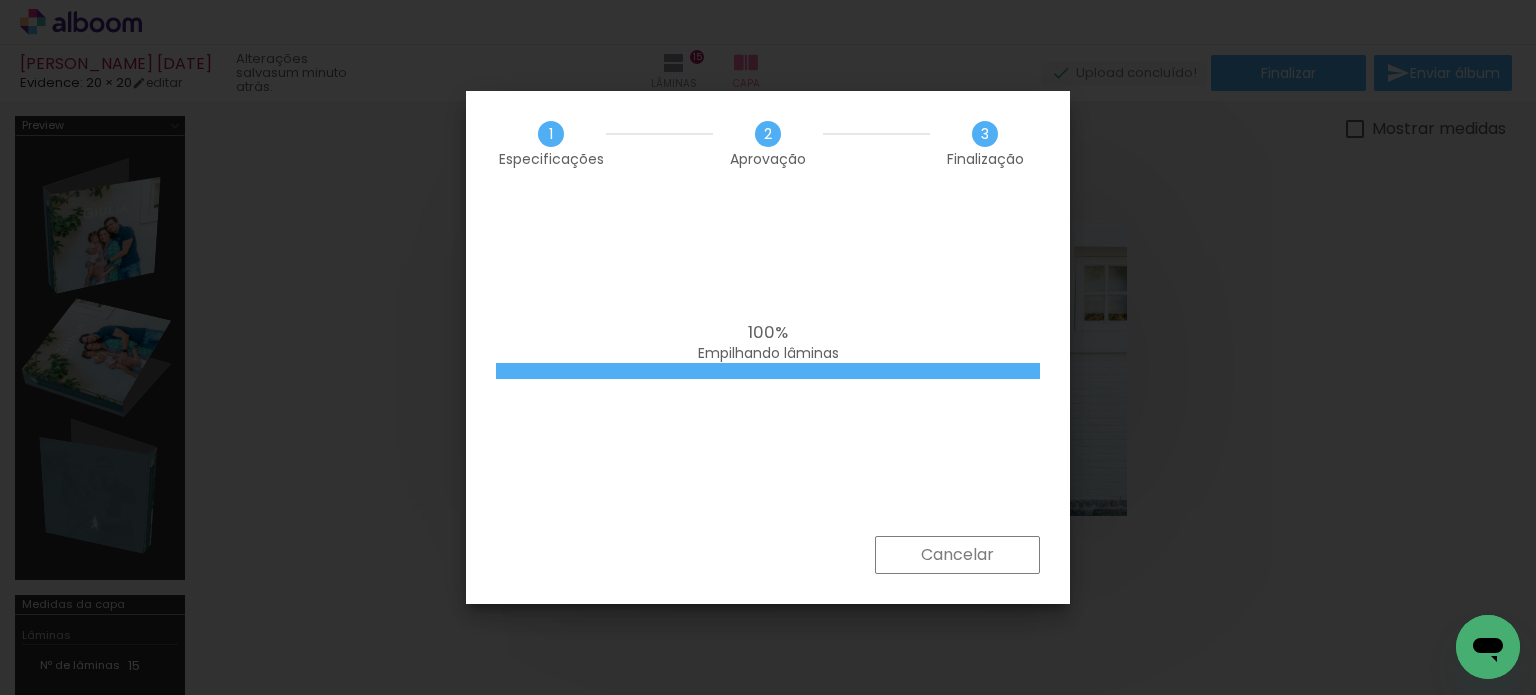 scroll, scrollTop: 0, scrollLeft: 0, axis: both 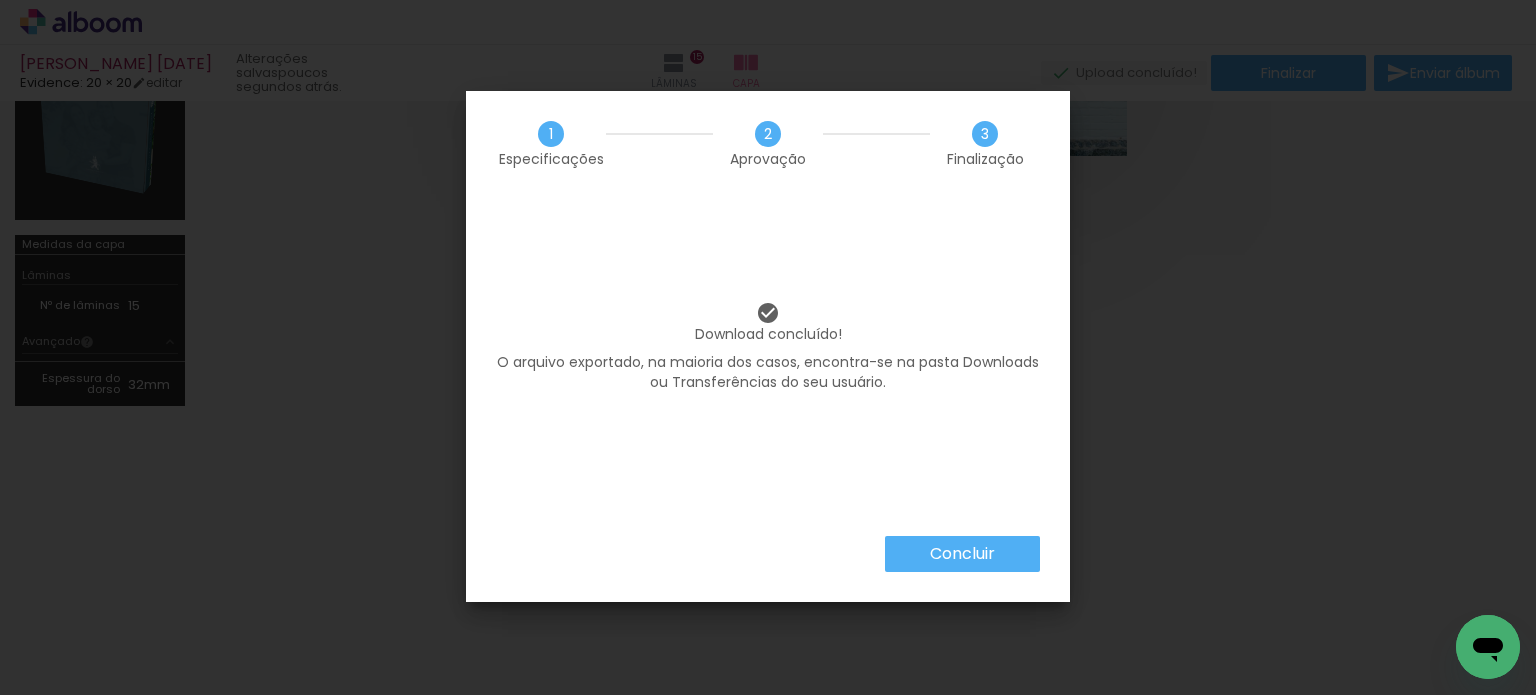 click on "Concluir" at bounding box center (962, 554) 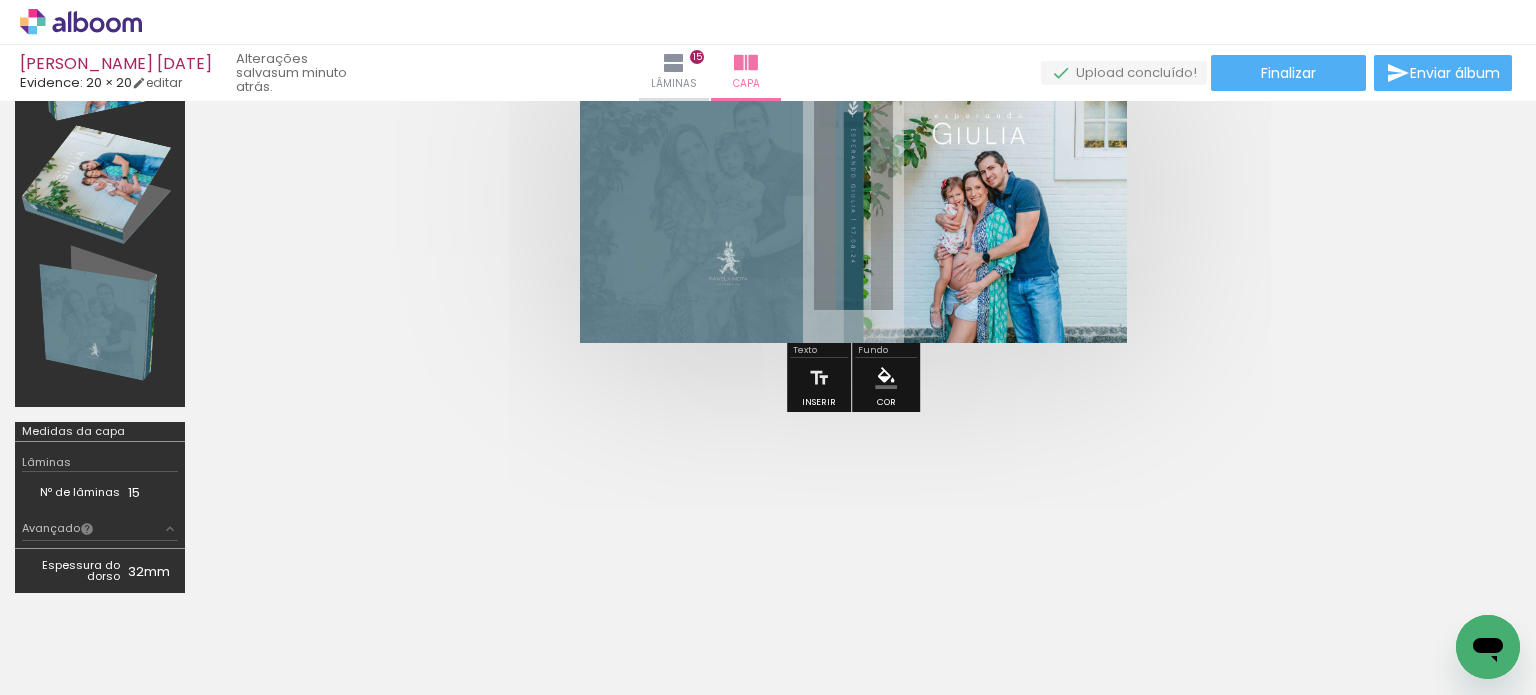 scroll, scrollTop: 60, scrollLeft: 0, axis: vertical 